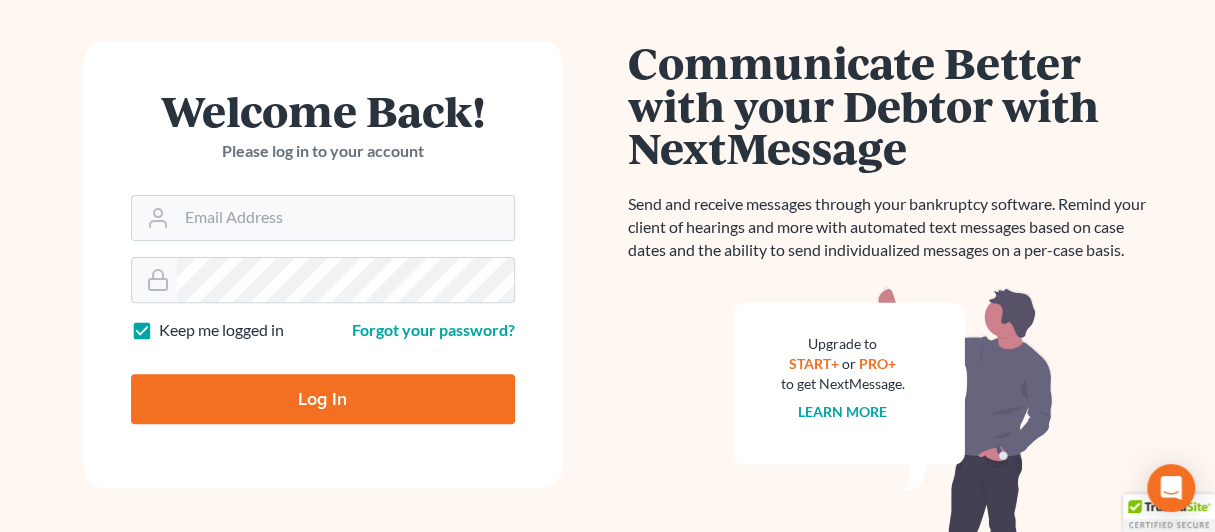 scroll, scrollTop: 200, scrollLeft: 0, axis: vertical 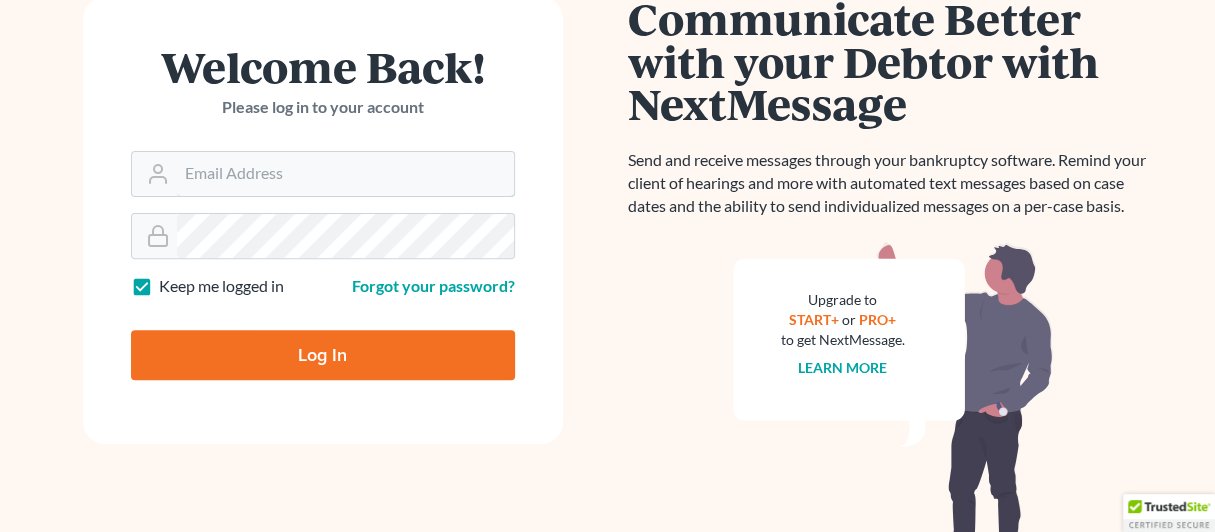 type on "[FIRSTNAME].[LASTNAME]@[DOMAIN]" 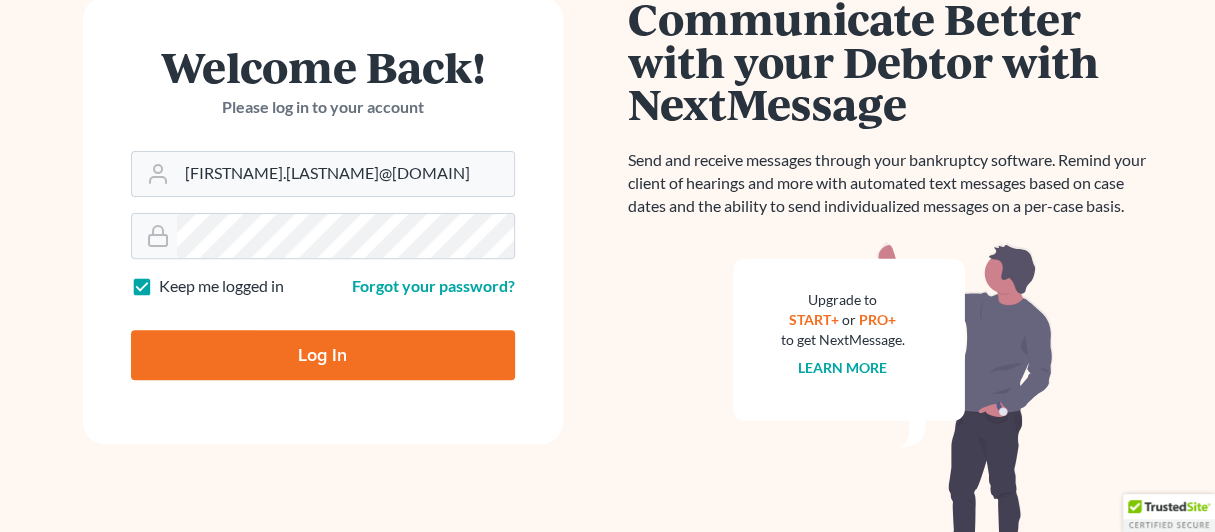 click on "Log In" at bounding box center [323, 355] 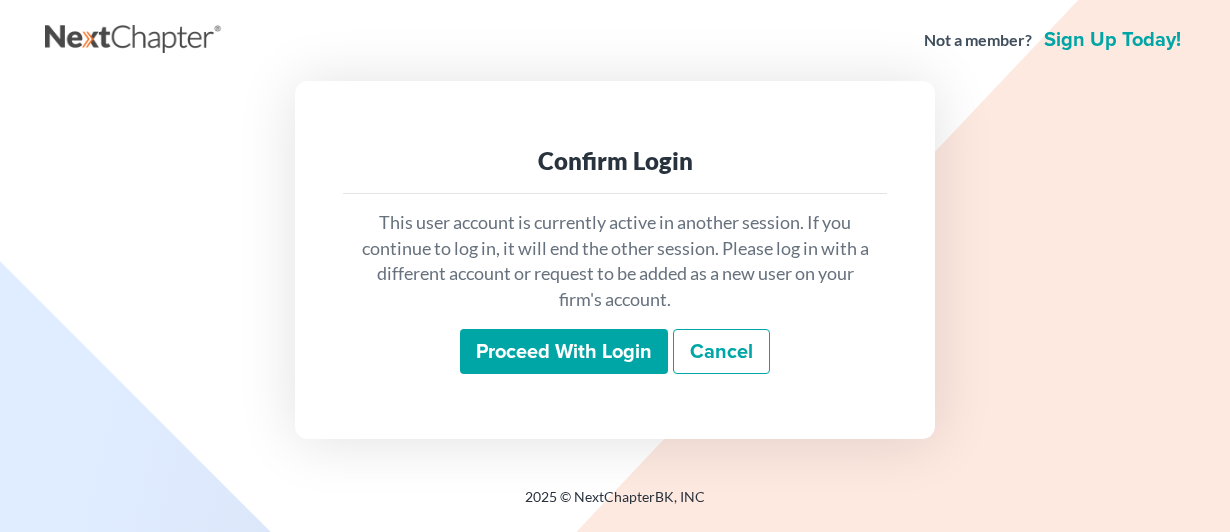 scroll, scrollTop: 0, scrollLeft: 0, axis: both 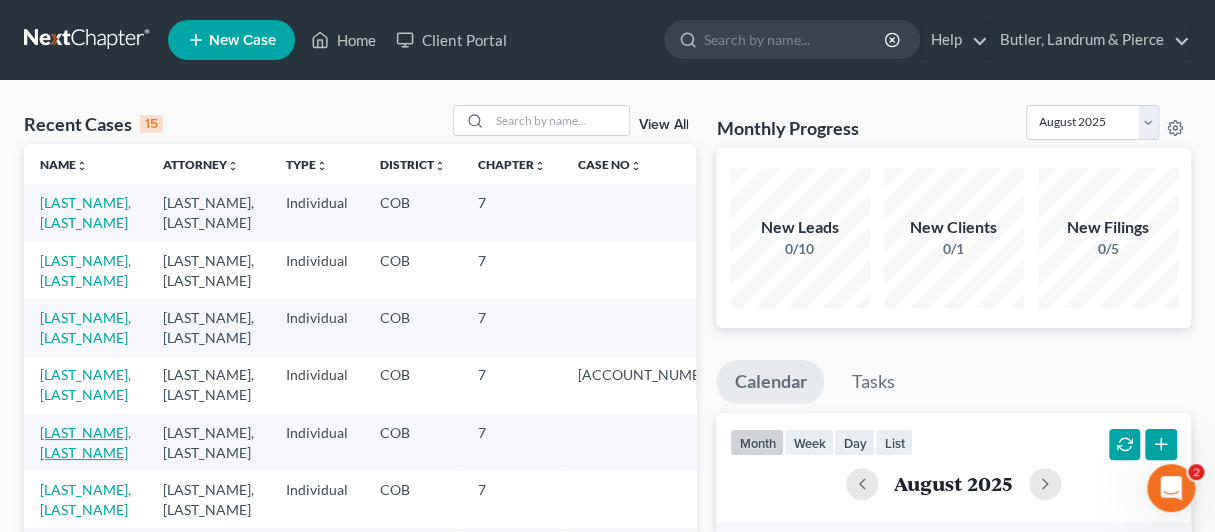 click on "[LAST_NAME], [LAST_NAME]" at bounding box center (85, 442) 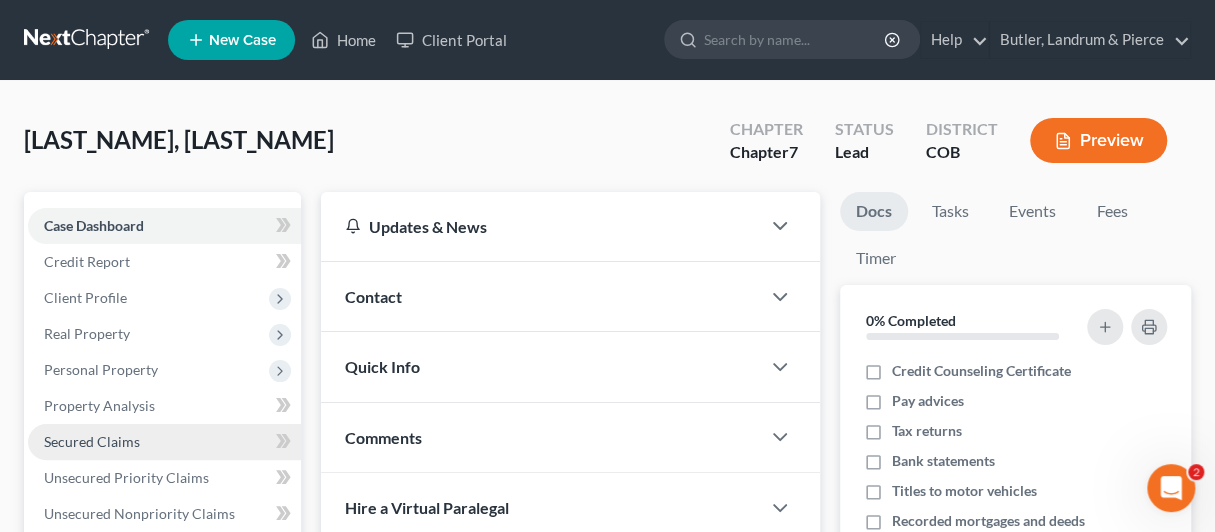 scroll, scrollTop: 100, scrollLeft: 0, axis: vertical 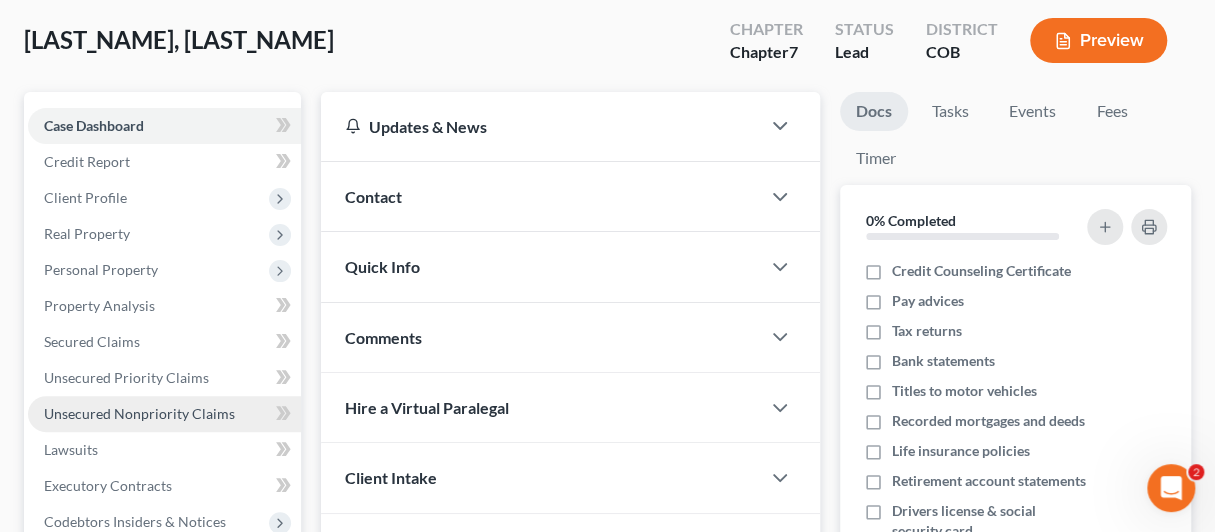 click on "Unsecured Nonpriority Claims" at bounding box center (139, 413) 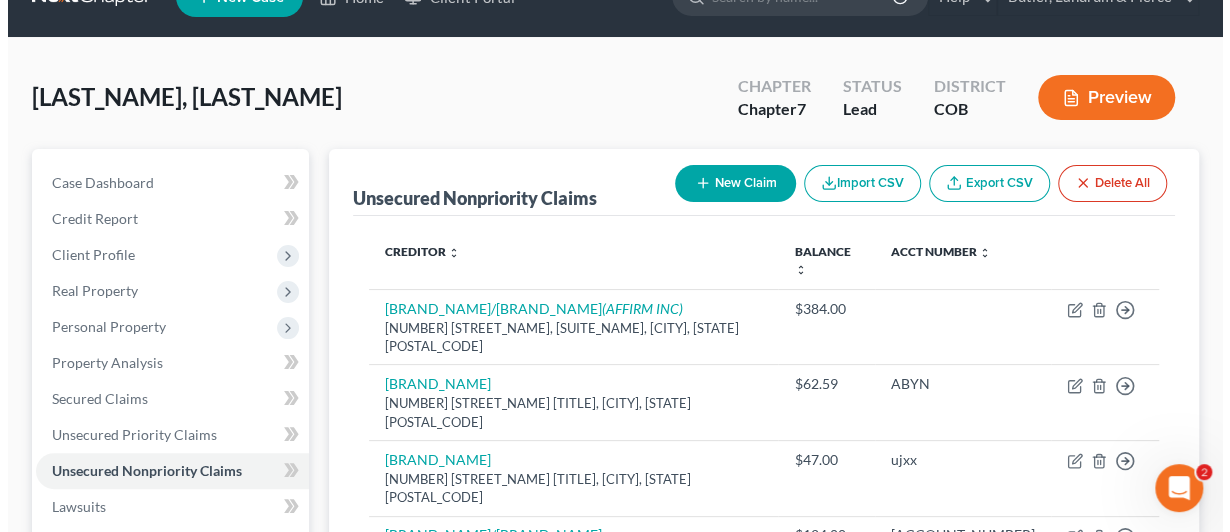 scroll, scrollTop: 0, scrollLeft: 0, axis: both 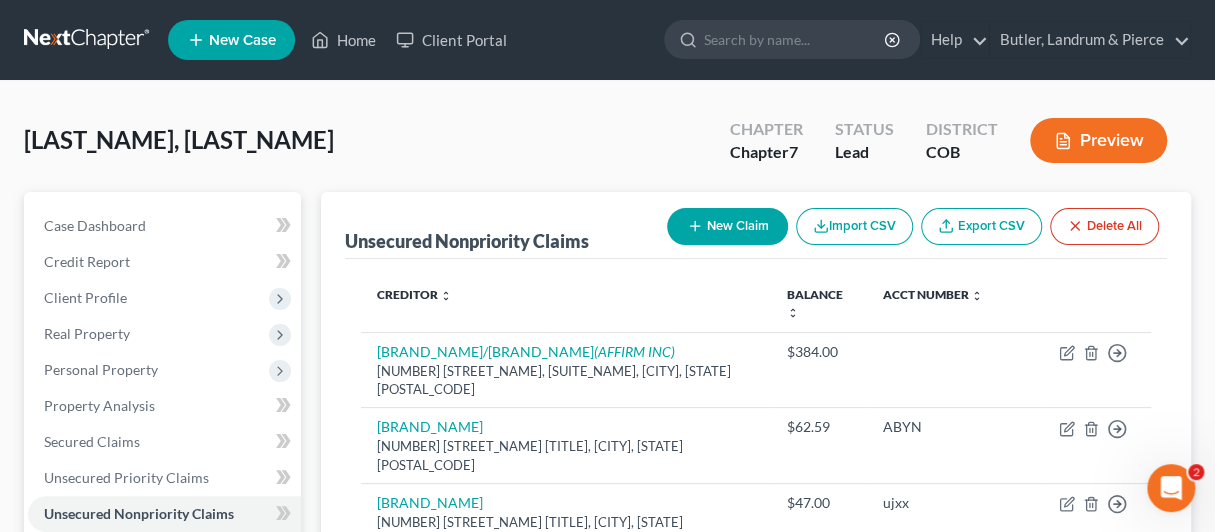 click on "New Claim" at bounding box center (727, 226) 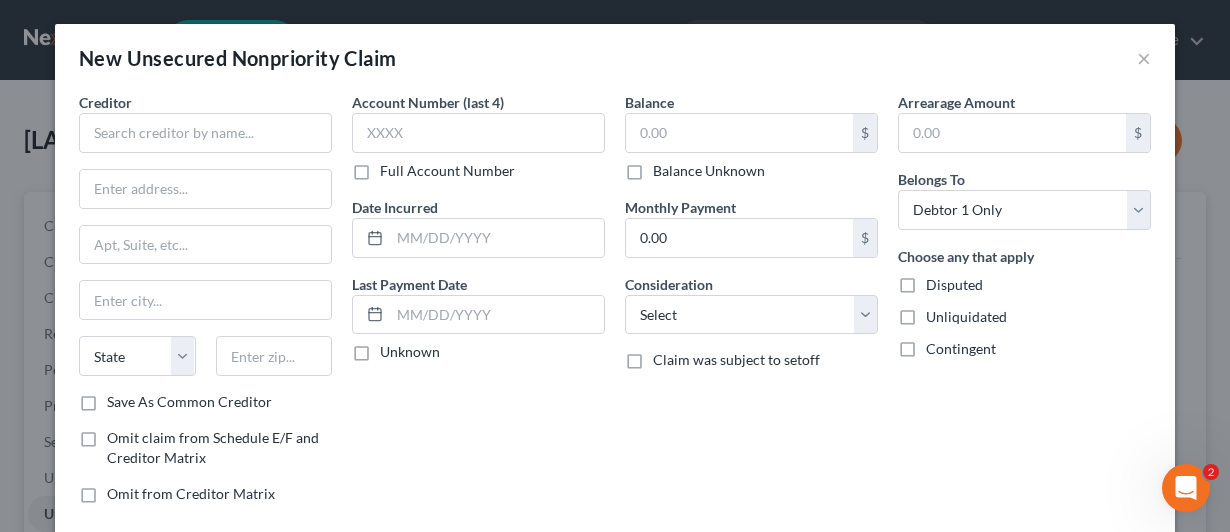 click on "Creditor *" at bounding box center [205, 122] 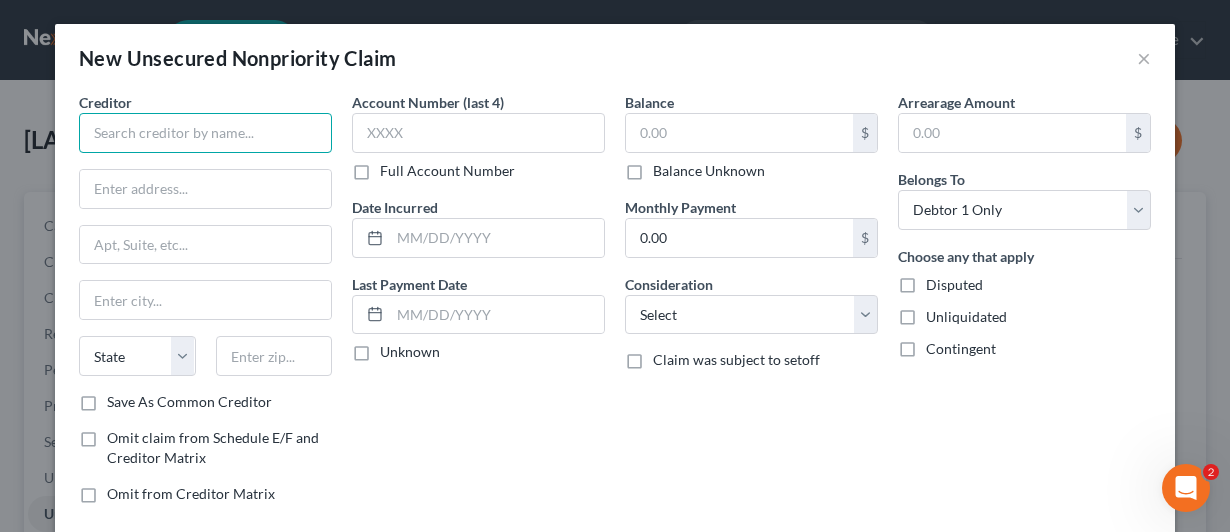 click at bounding box center [205, 133] 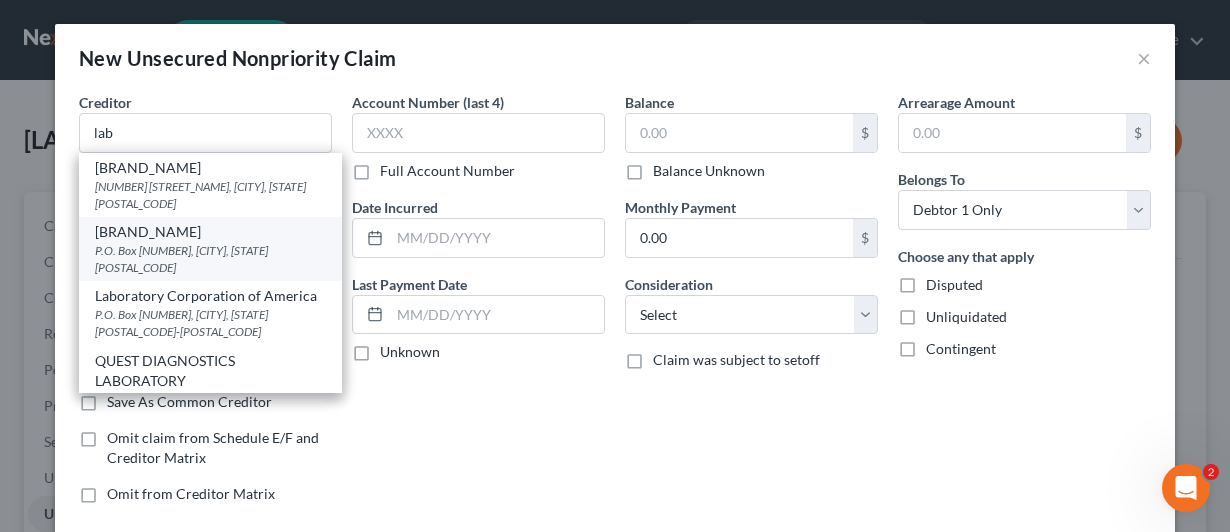 click on "P.O. Box [NUMBER], [CITY], [STATE] [POSTAL_CODE]" at bounding box center [210, 259] 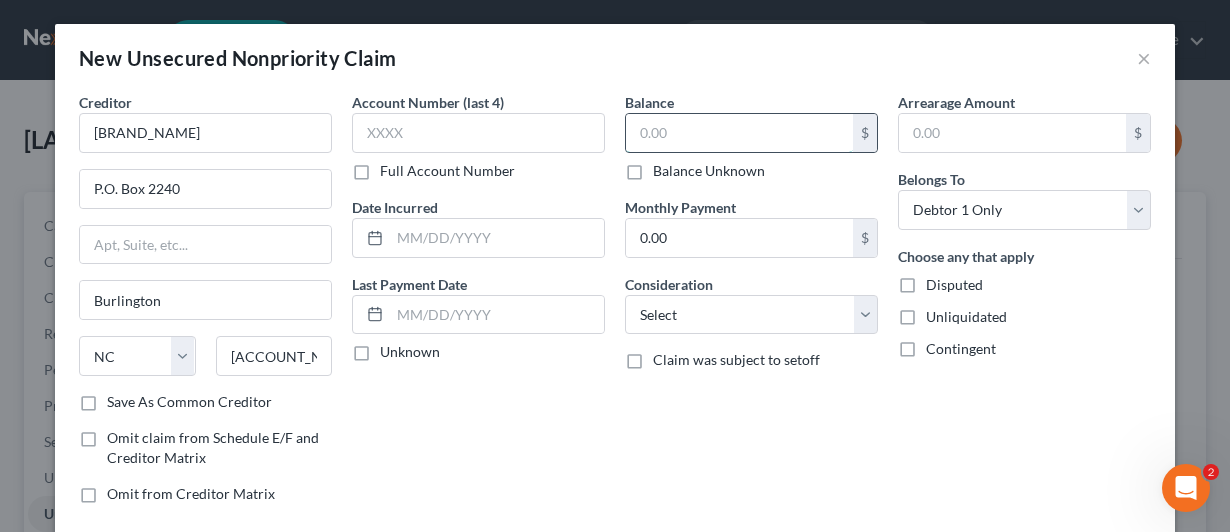 click at bounding box center [739, 133] 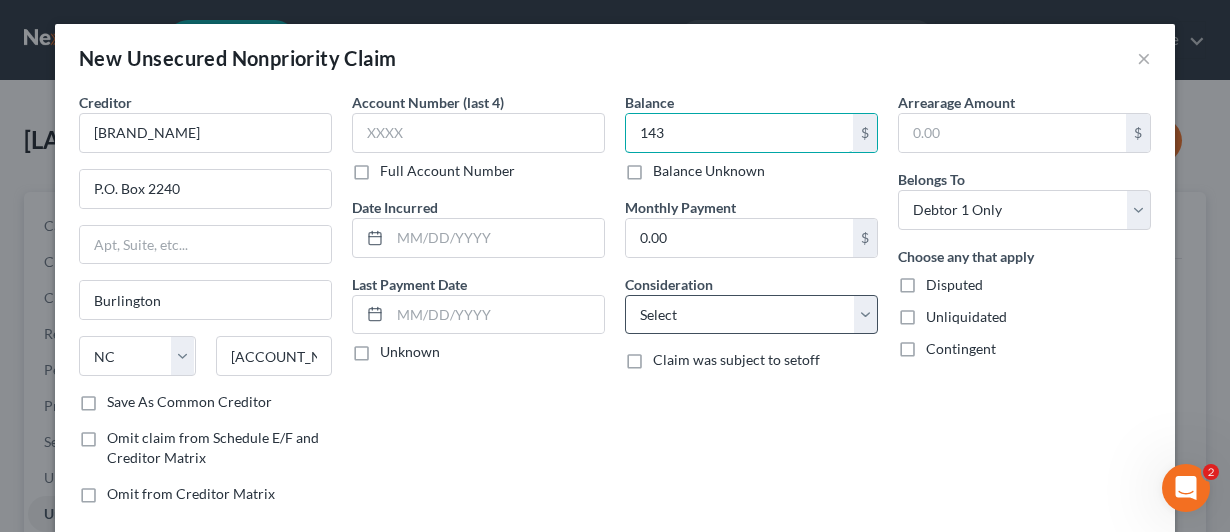 type on "143" 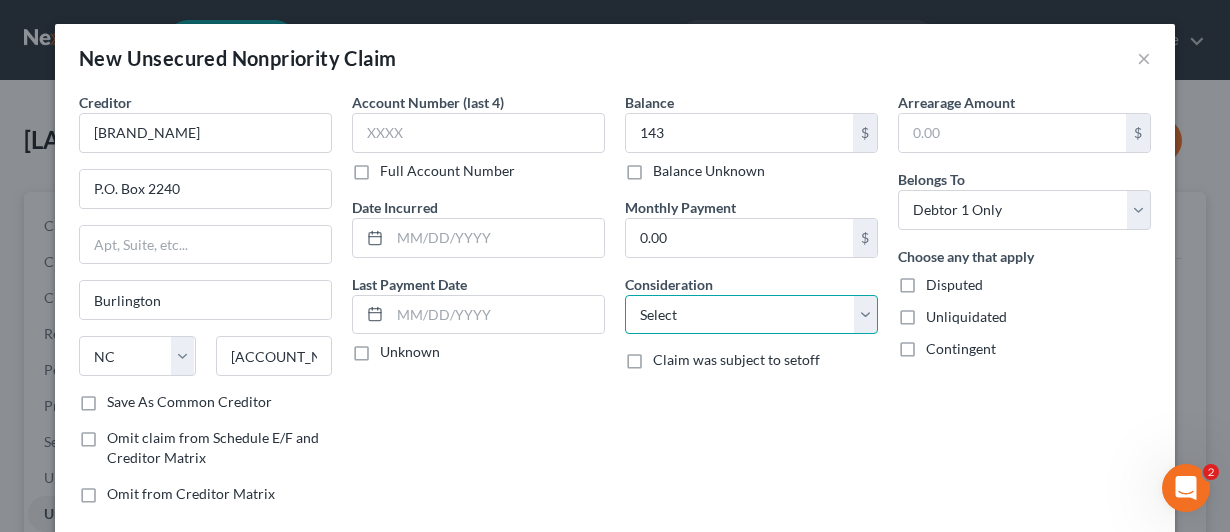 click on "Select Cable / Satellite Services Collection Agency Credit Card Debt Debt Counseling / Attorneys Deficiency Balance Domestic Support Obligations Home / Car Repairs Income Taxes Judgment Liens Medical Services Monies Loaned / Advanced Mortgage Obligation From Divorce Or Separation Obligation To Pensions Other Overdrawn Bank Account Promised To Help Pay Creditors Student Loans Suppliers And Vendors Telephone / Internet Services Utility Services" at bounding box center (751, 315) 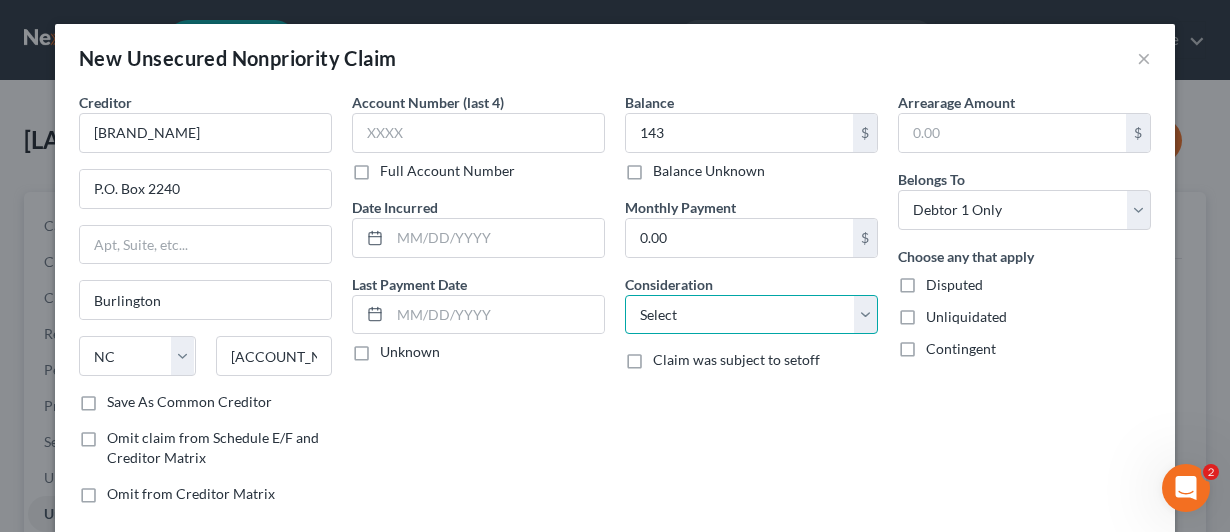 select on "9" 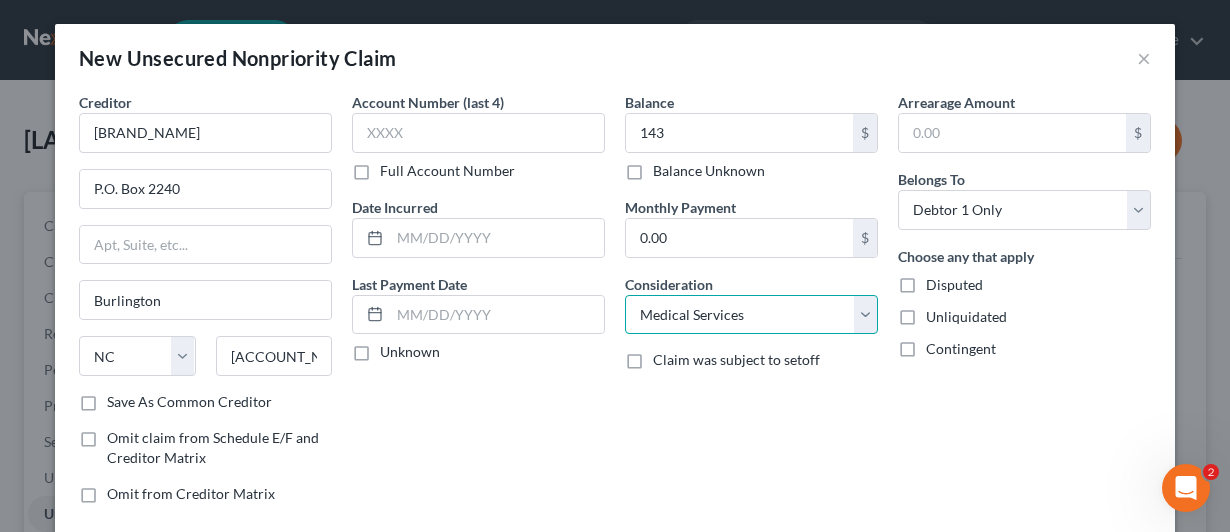 click on "Select Cable / Satellite Services Collection Agency Credit Card Debt Debt Counseling / Attorneys Deficiency Balance Domestic Support Obligations Home / Car Repairs Income Taxes Judgment Liens Medical Services Monies Loaned / Advanced Mortgage Obligation From Divorce Or Separation Obligation To Pensions Other Overdrawn Bank Account Promised To Help Pay Creditors Student Loans Suppliers And Vendors Telephone / Internet Services Utility Services" at bounding box center (751, 315) 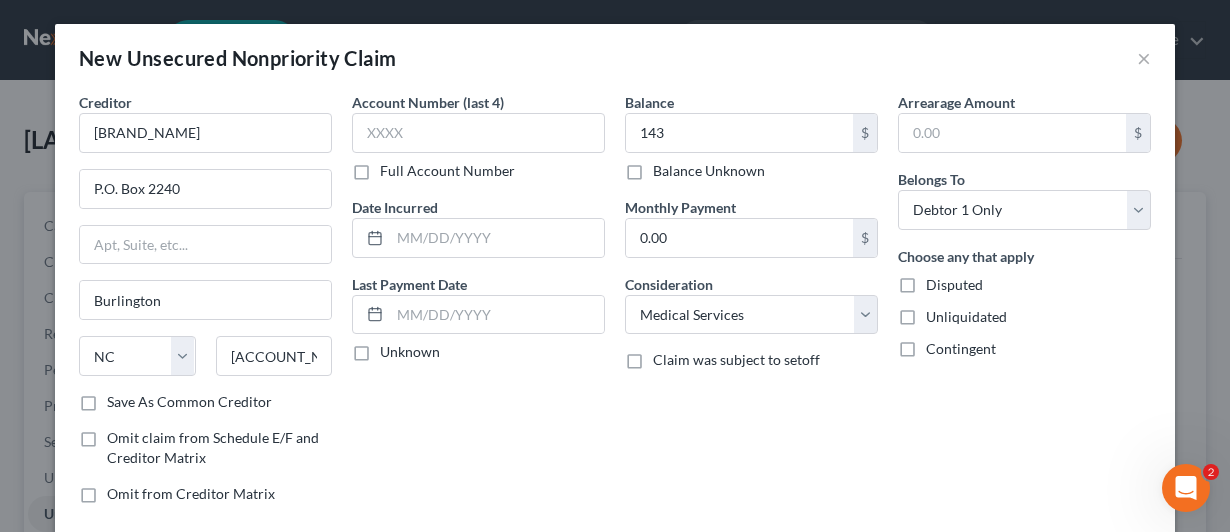click on "Save As Common Creditor" at bounding box center (189, 402) 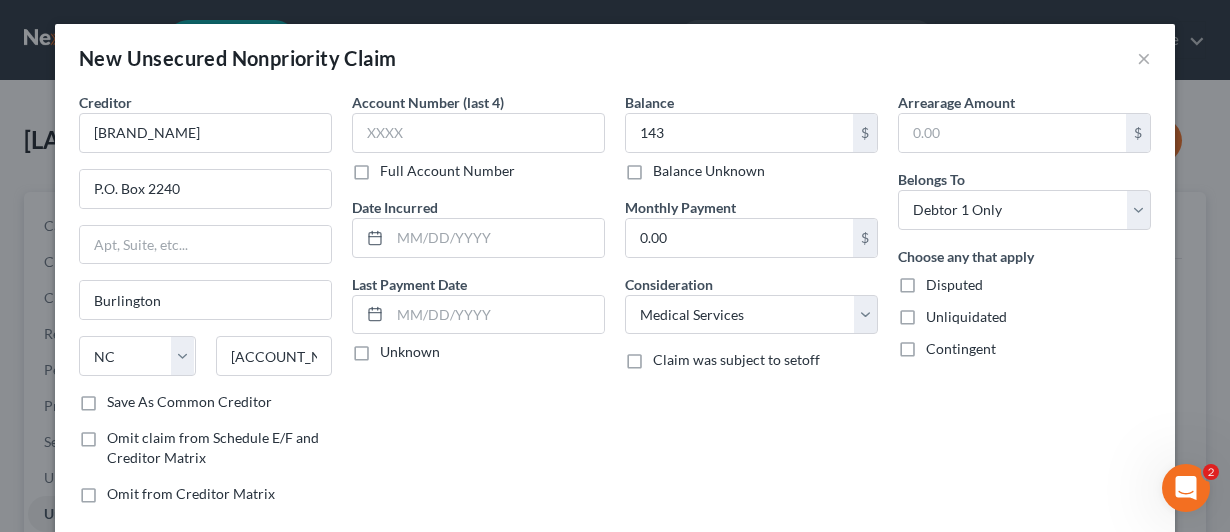 click on "Save As Common Creditor" at bounding box center (121, 398) 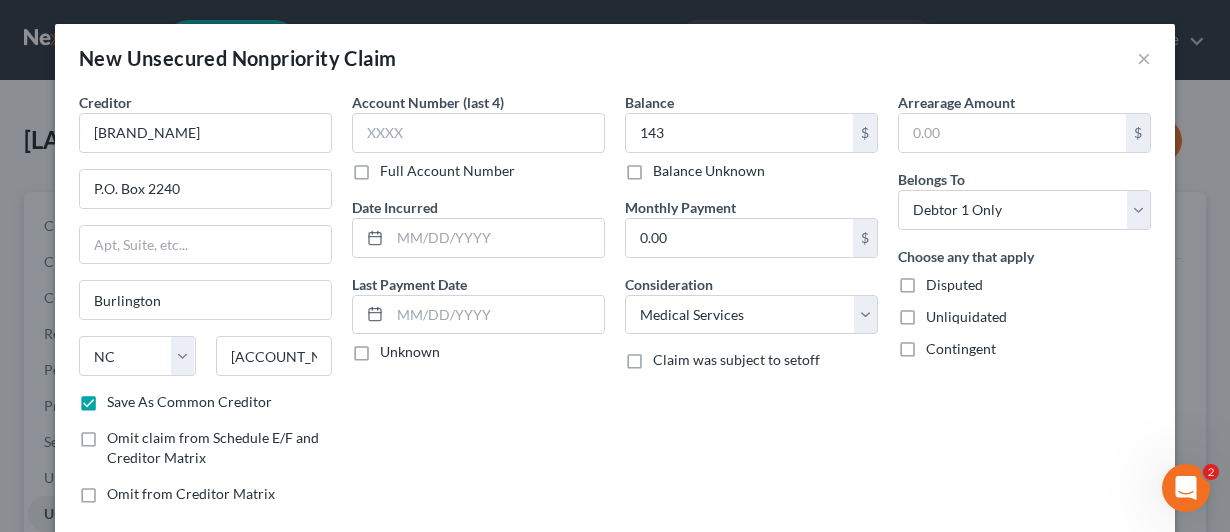 click on "Balance
143.00 $
Balance Unknown
Balance Undetermined
143 $
Balance Unknown
Monthly Payment 0.00 $ Consideration Select Cable / Satellite Services Collection Agency Credit Card Debt Debt Counseling / Attorneys Deficiency Balance Domestic Support Obligations Home / Car Repairs Income Taxes Judgment Liens Medical Services Monies Loaned / Advanced Mortgage Obligation From Divorce Or Separation Obligation To Pensions Other Overdrawn Bank Account Promised To Help Pay Creditors Student Loans Suppliers And Vendors Telephone / Internet Services Utility Services Claim was subject to setoff" at bounding box center (751, 306) 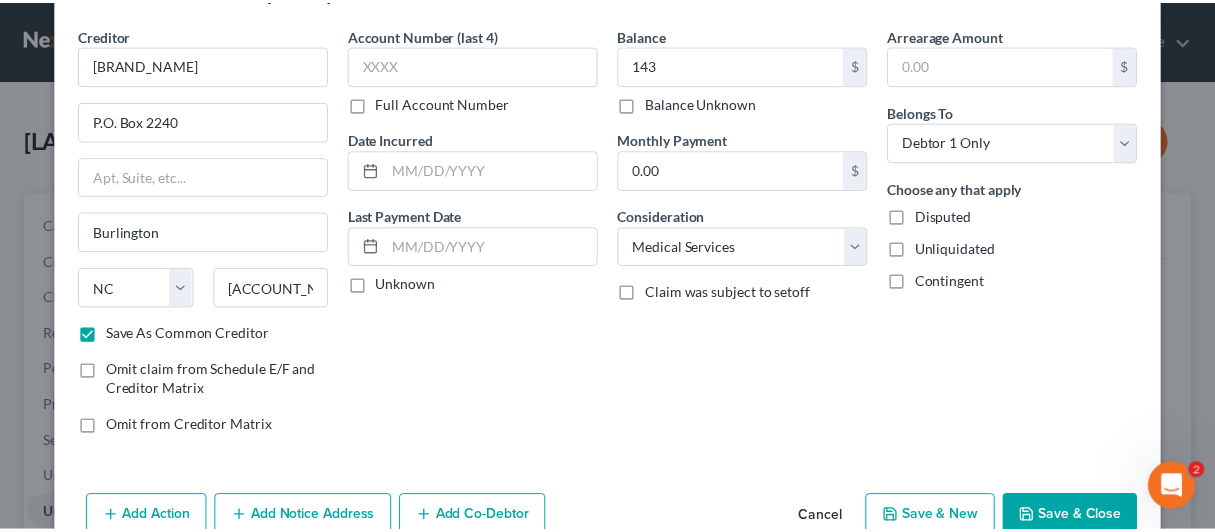 scroll, scrollTop: 110, scrollLeft: 0, axis: vertical 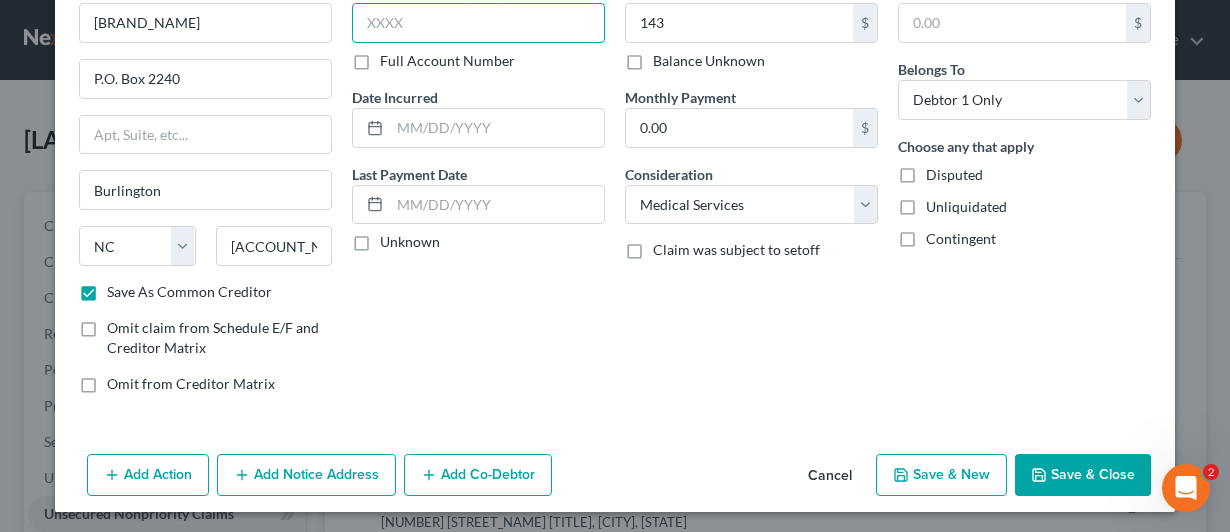 click at bounding box center (478, 23) 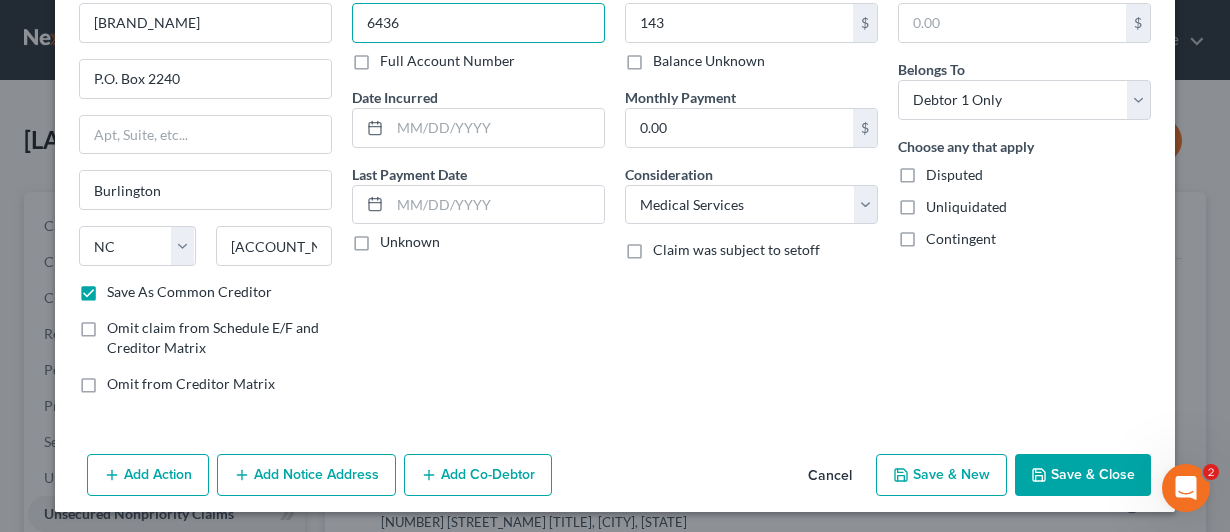 type on "6436" 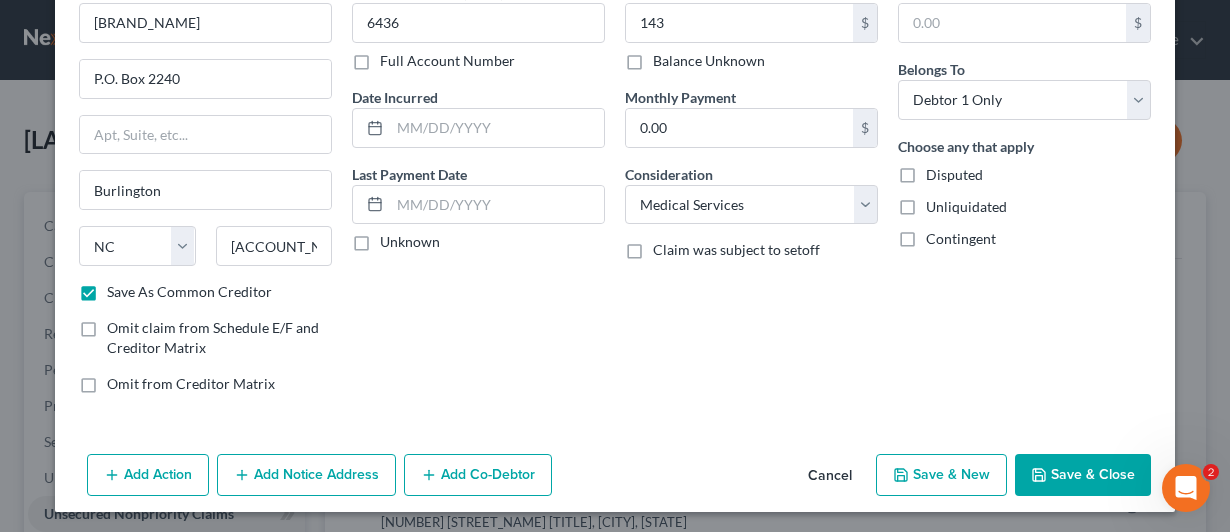 click on "Save & Close" at bounding box center [1083, 475] 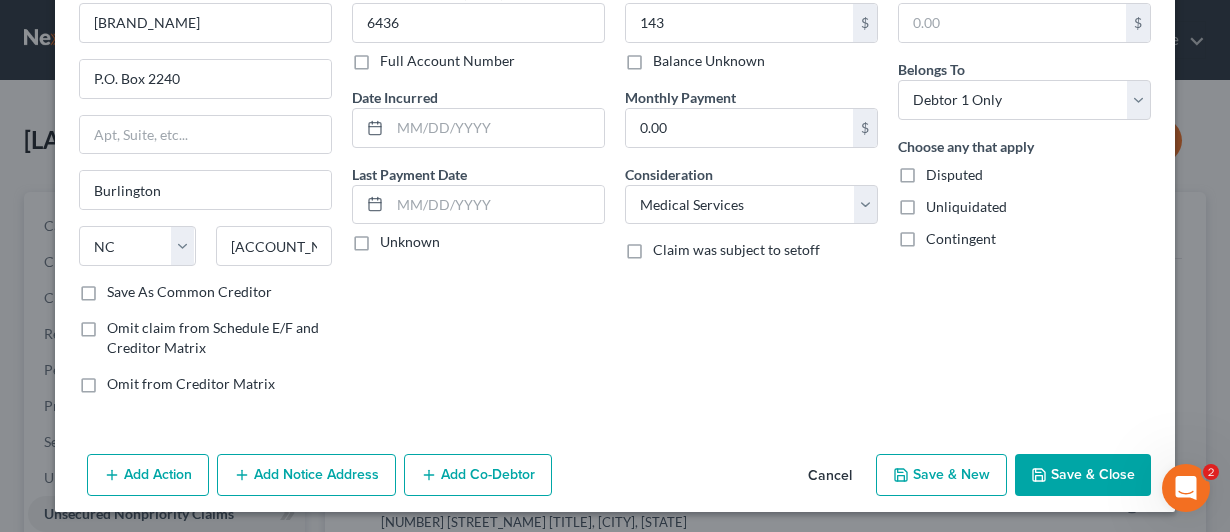 checkbox on "false" 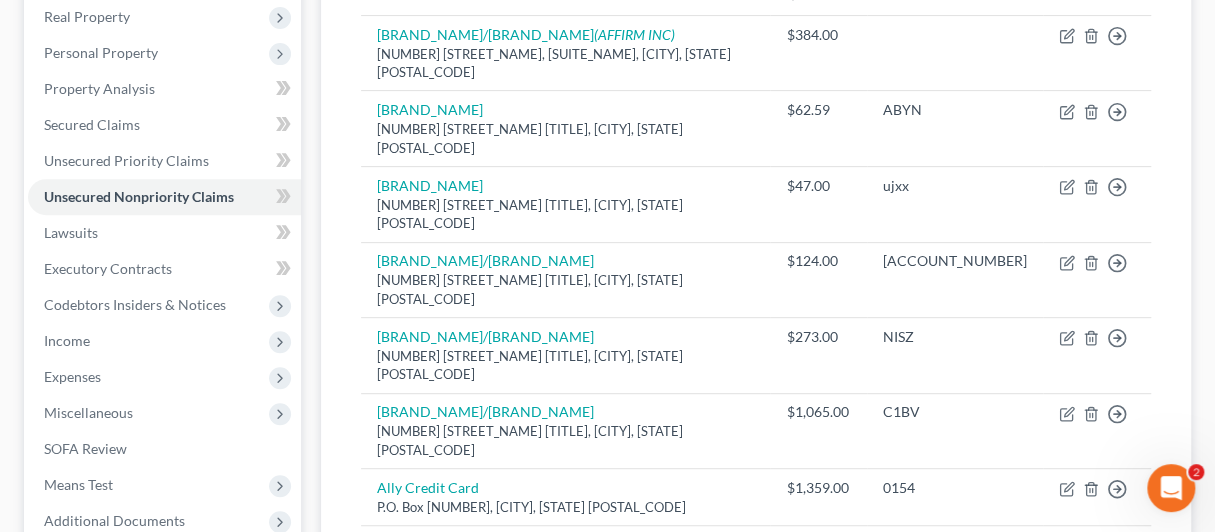 scroll, scrollTop: 258, scrollLeft: 0, axis: vertical 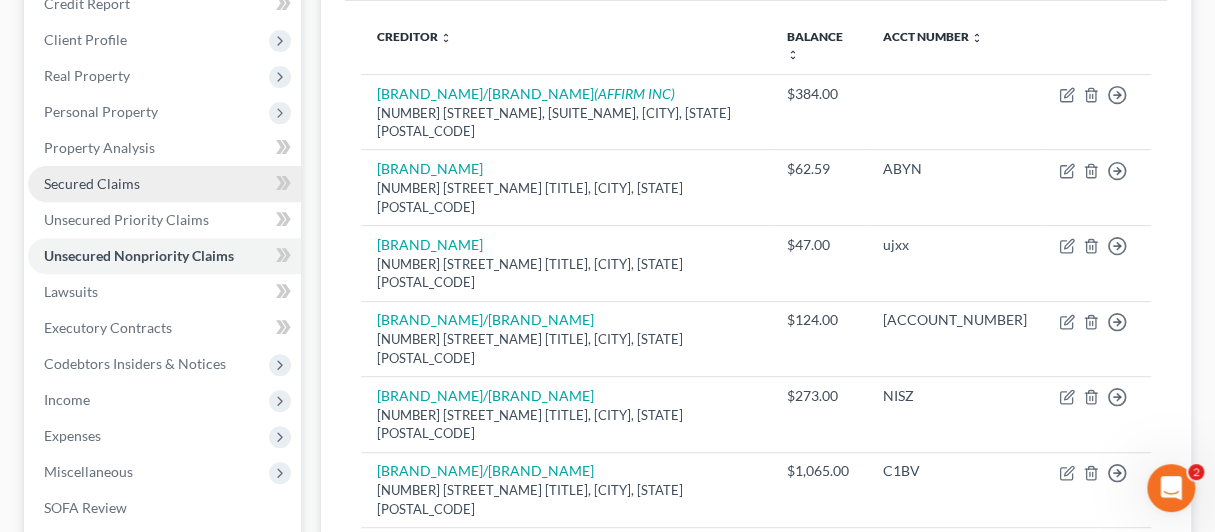 click on "Secured Claims" at bounding box center (92, 183) 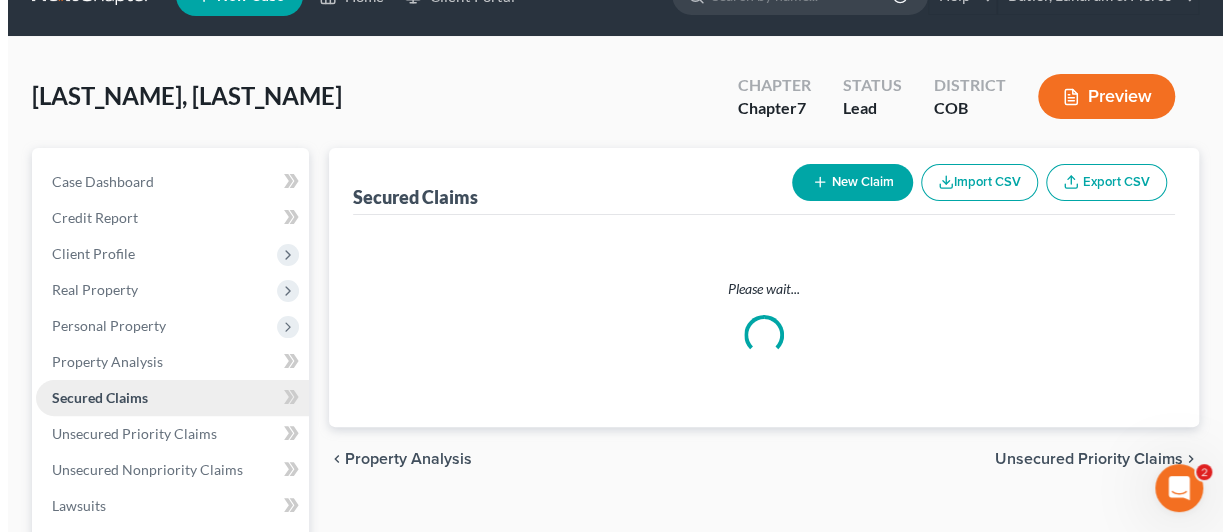 scroll, scrollTop: 0, scrollLeft: 0, axis: both 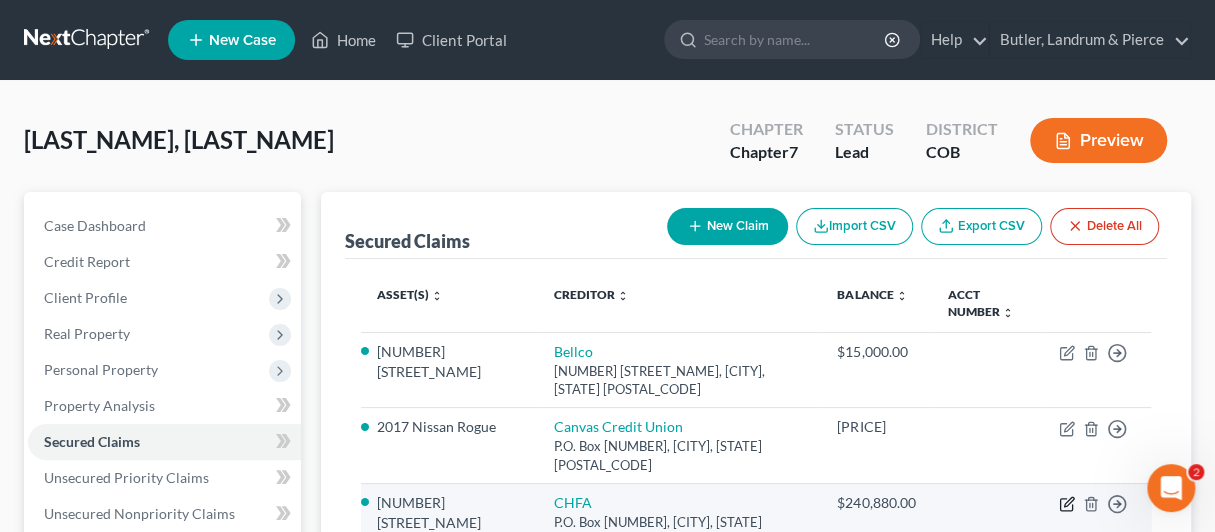 click 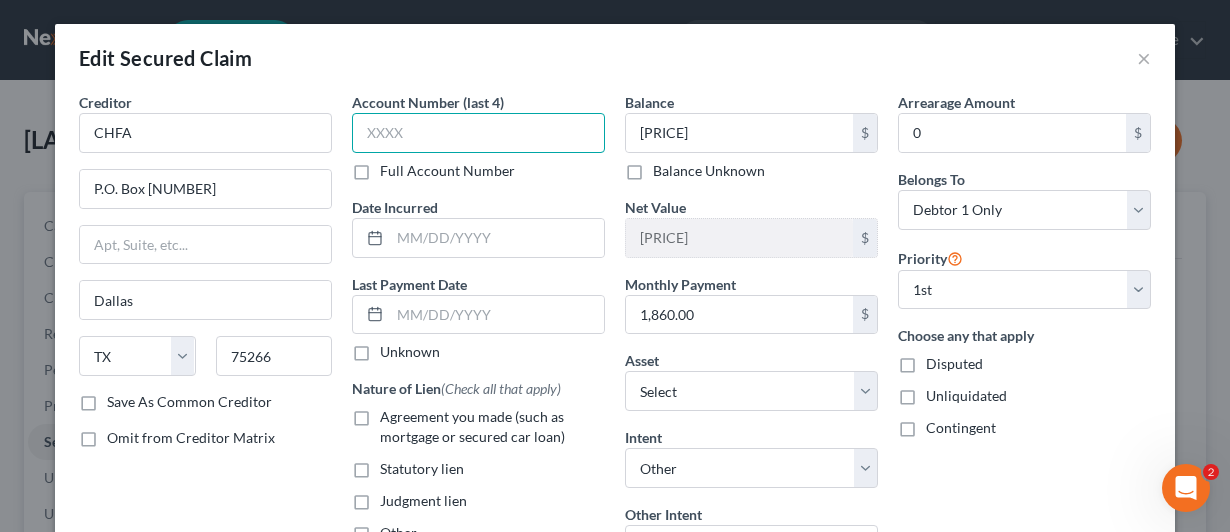 click at bounding box center (478, 133) 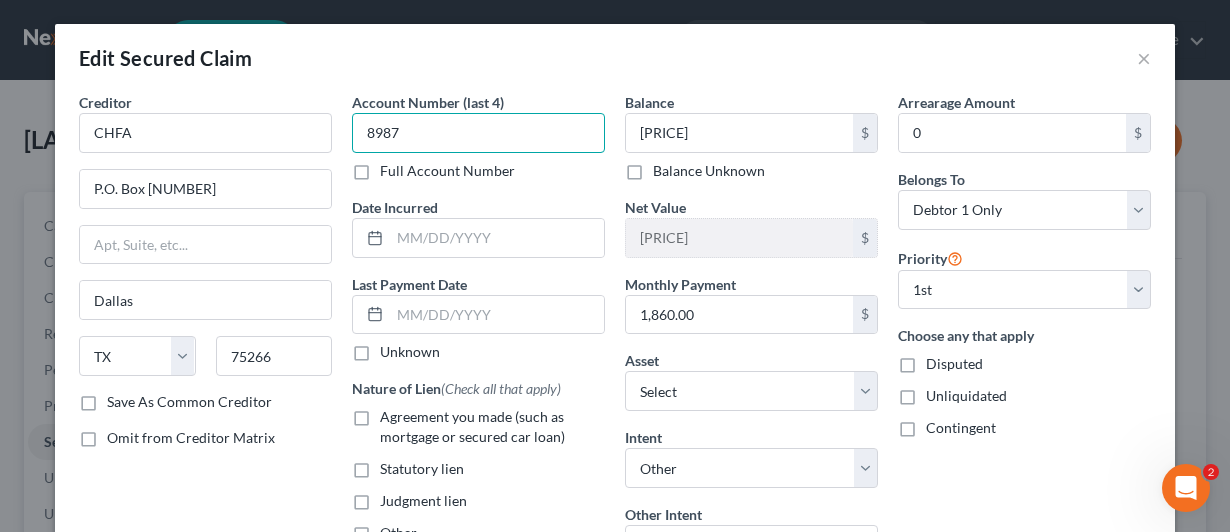 type on "8987" 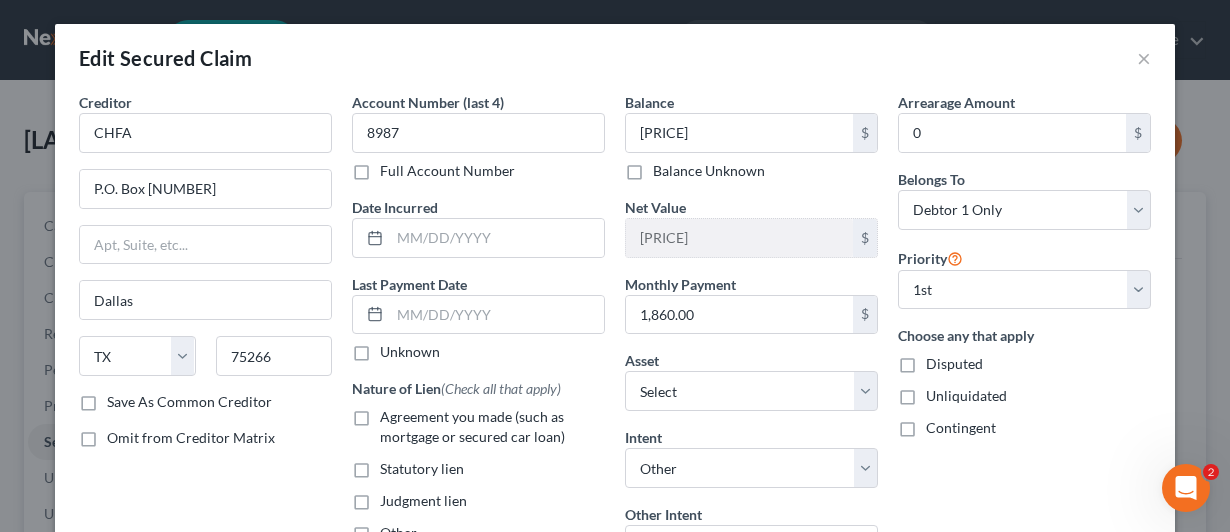 click on "Save As Common Creditor" at bounding box center (189, 402) 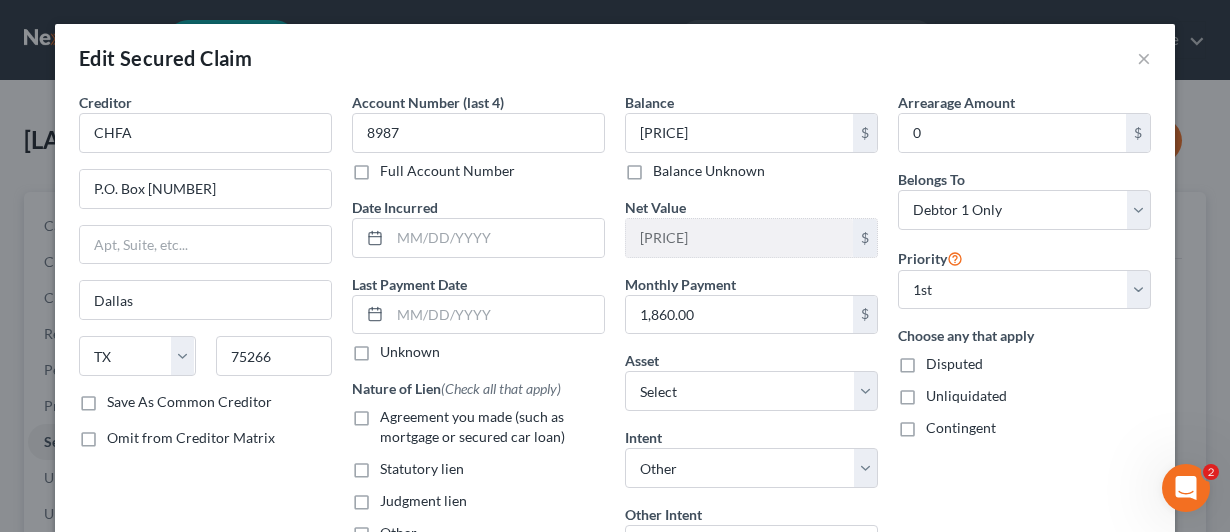 click on "Save As Common Creditor" at bounding box center (121, 398) 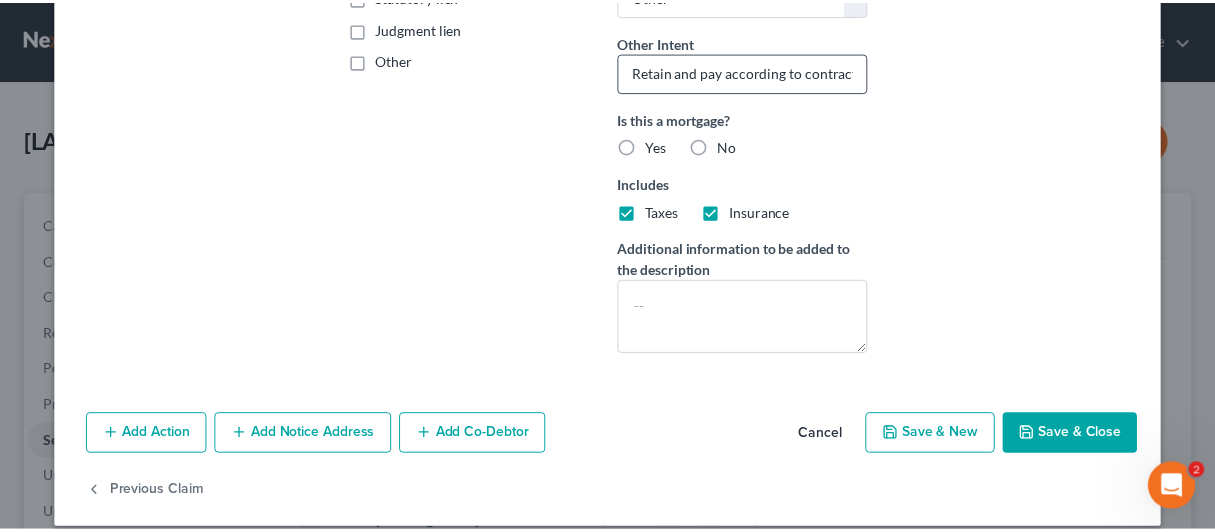 scroll, scrollTop: 489, scrollLeft: 0, axis: vertical 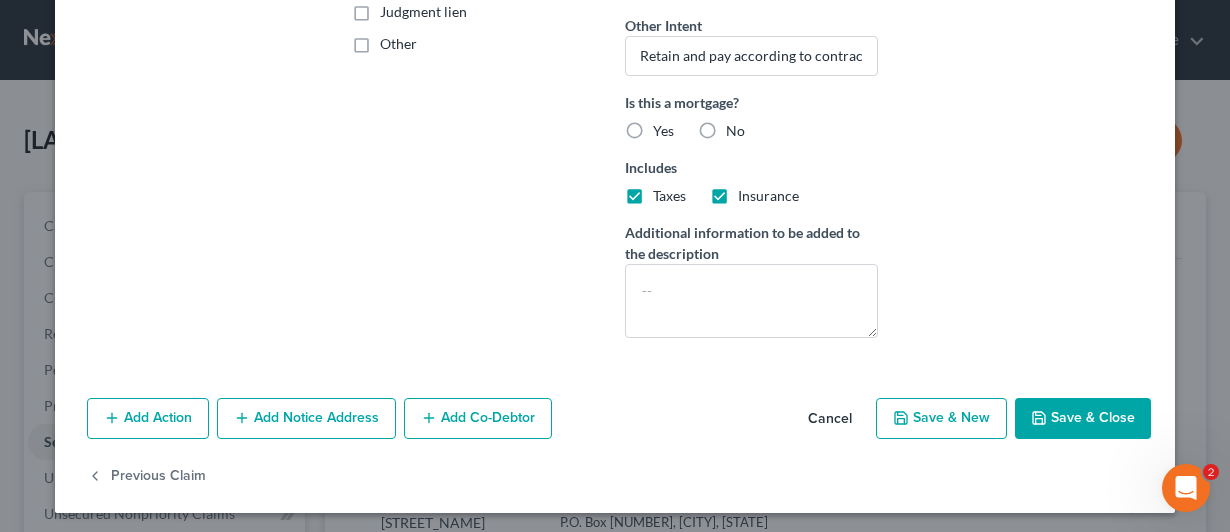 click on "Save & Close" at bounding box center (1083, 419) 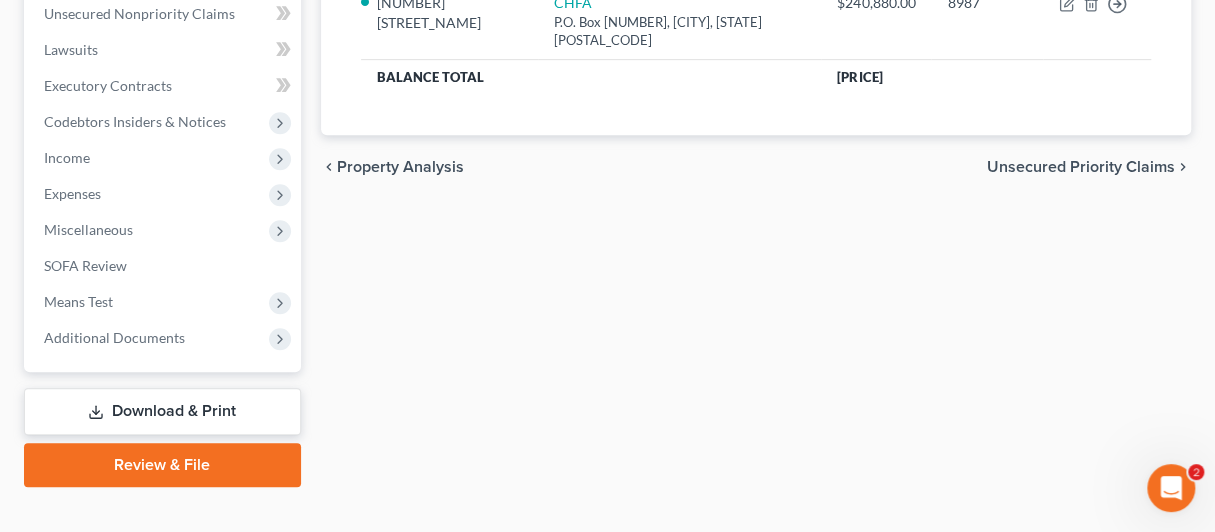 scroll, scrollTop: 0, scrollLeft: 0, axis: both 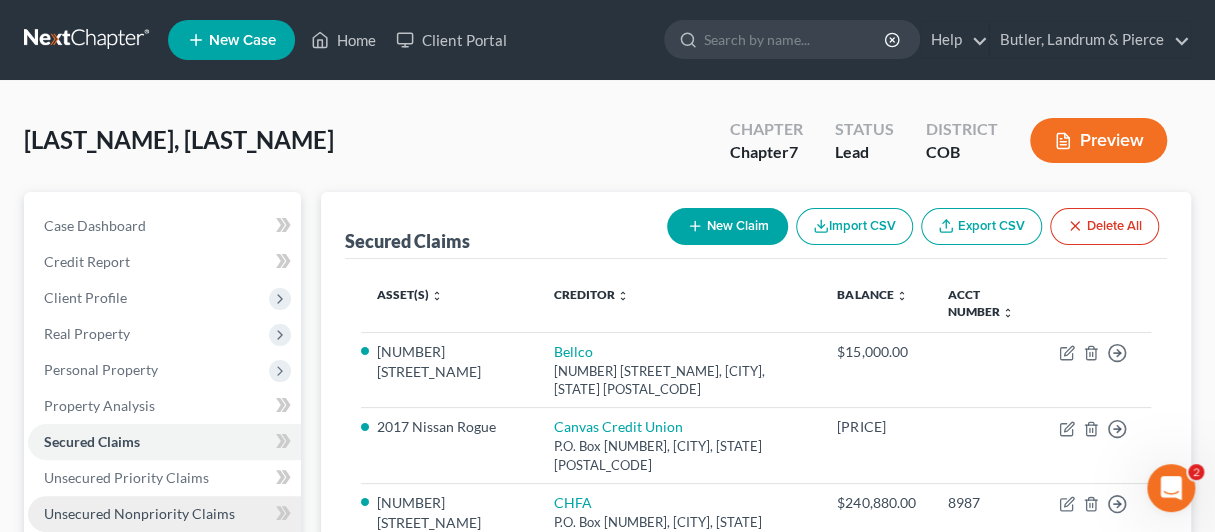 click on "Unsecured Nonpriority Claims" at bounding box center (139, 513) 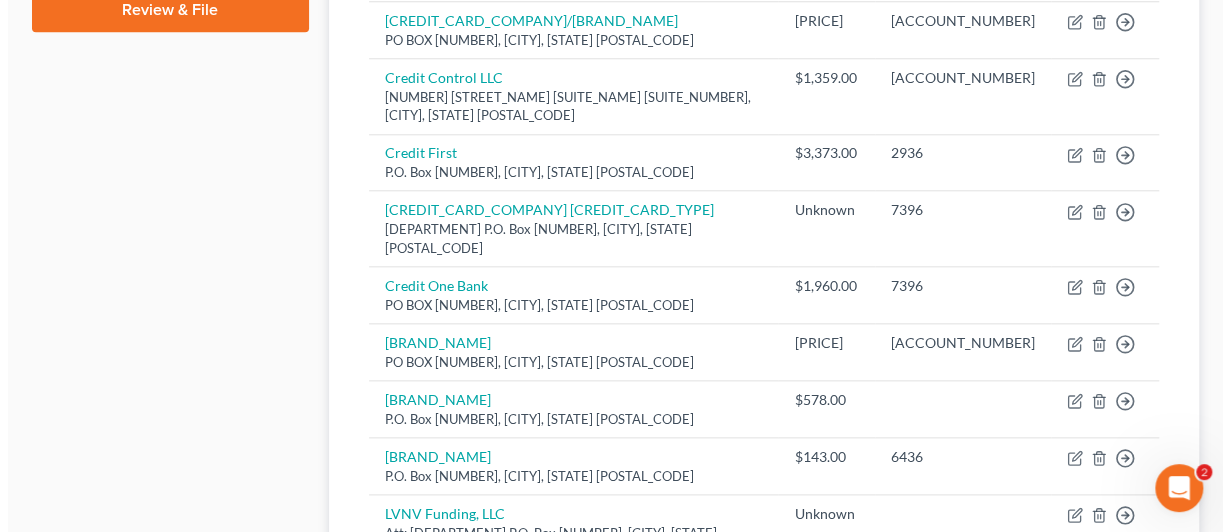 scroll, scrollTop: 1000, scrollLeft: 0, axis: vertical 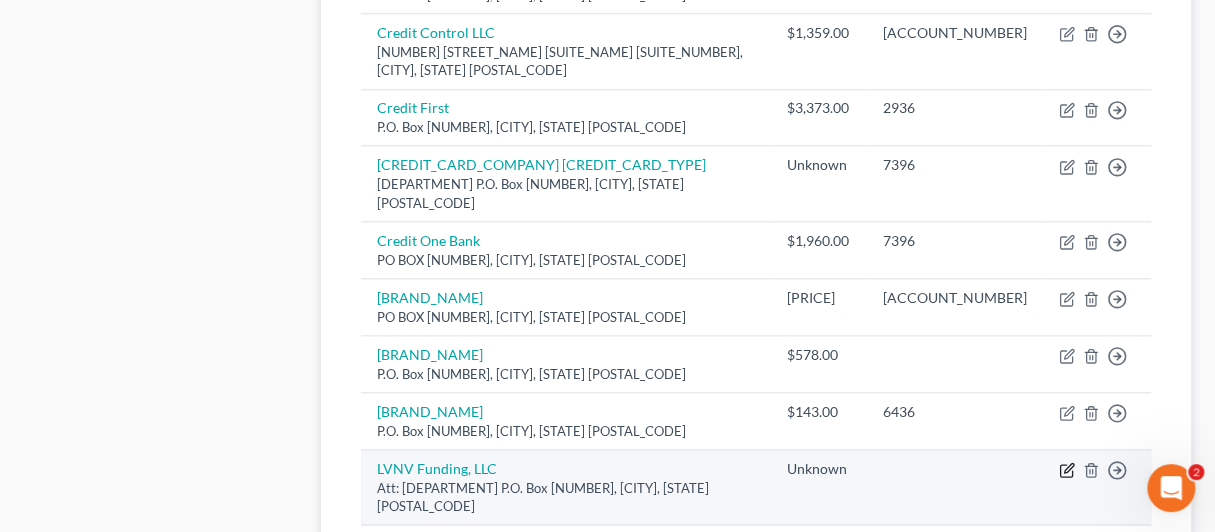 click 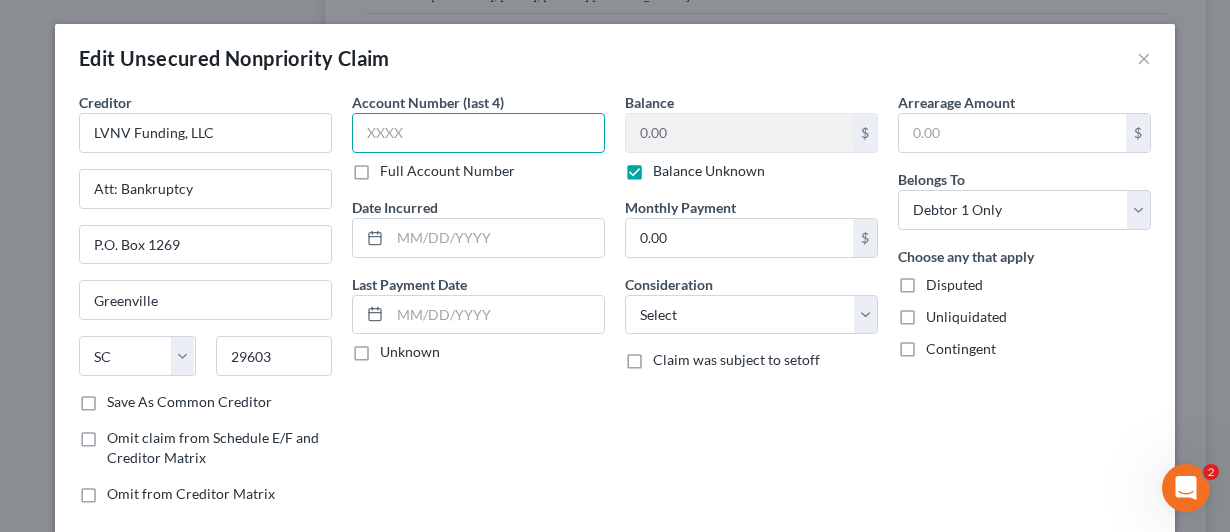 click at bounding box center [478, 133] 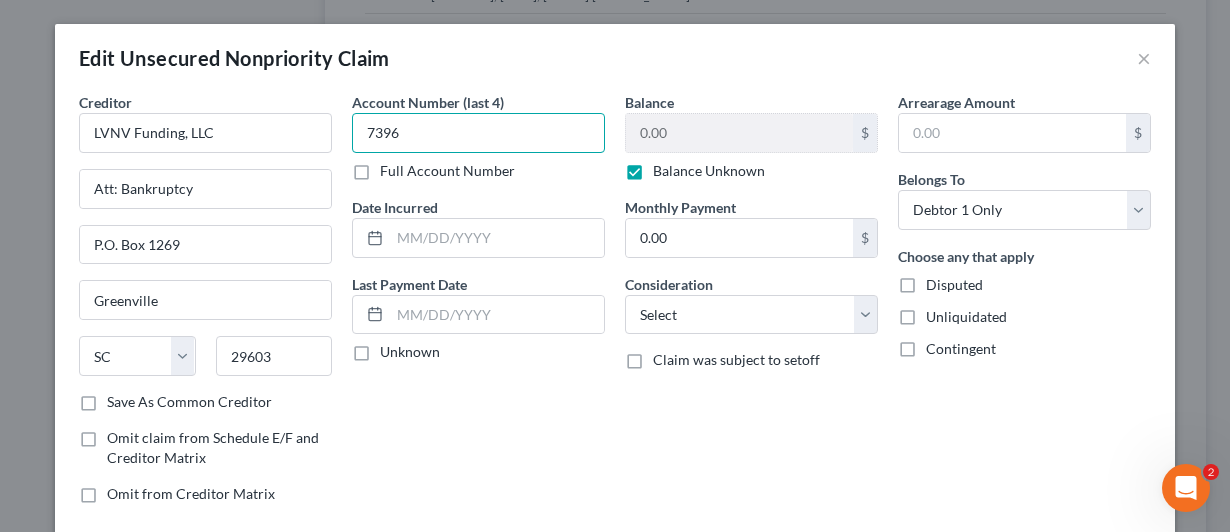 type on "7396" 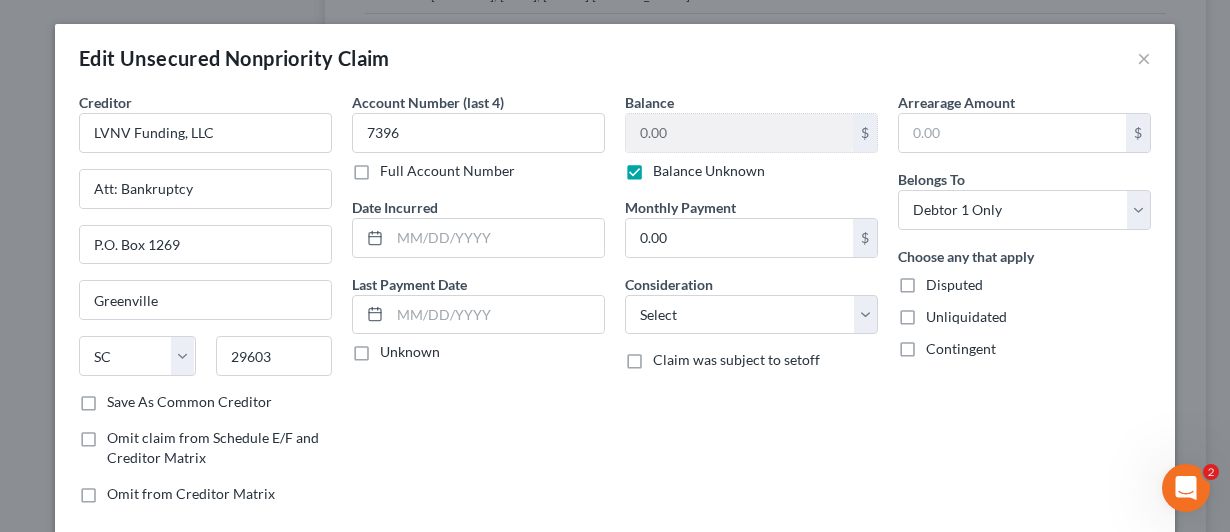 click on "Account Number (last 4)
[ACCOUNT_NUMBER]
Full Account Number
Date Incurred         Last Payment Date         Unknown" at bounding box center (478, 306) 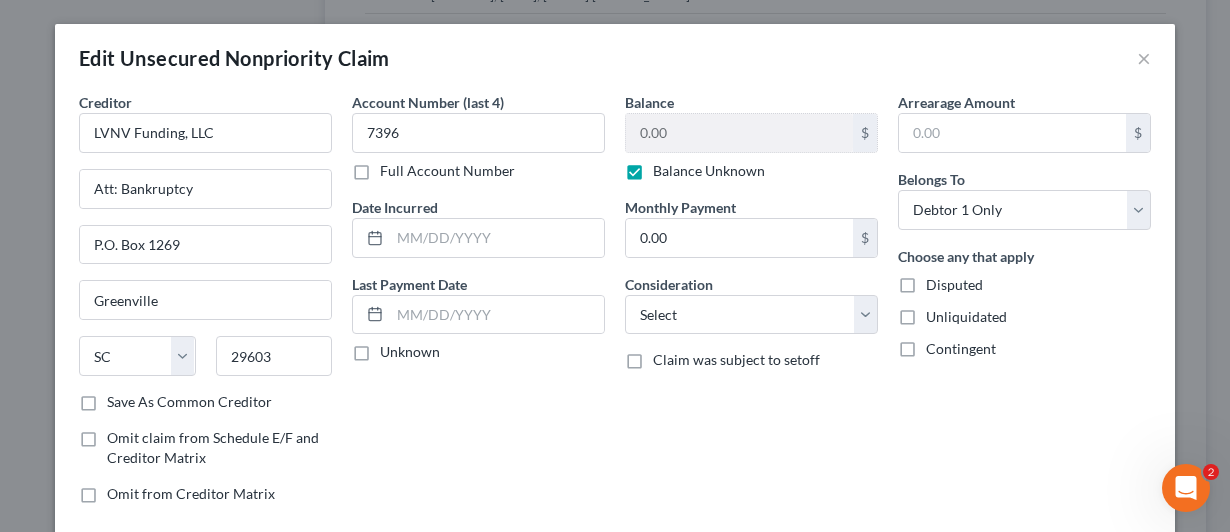 click on "Balance Unknown" at bounding box center [709, 171] 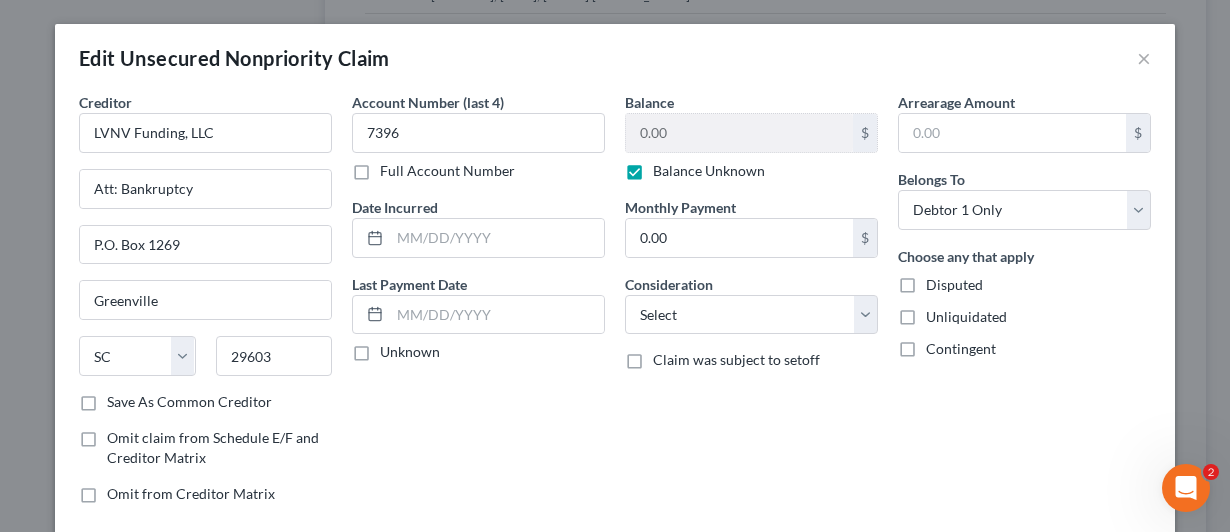 click on "Balance Unknown" at bounding box center [667, 167] 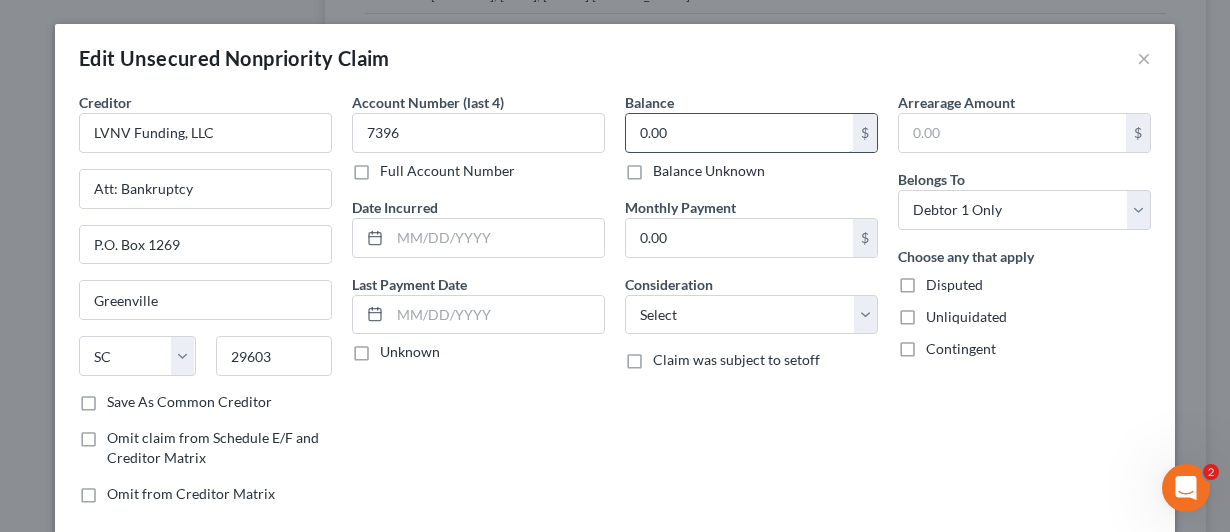 click on "0.00" at bounding box center [739, 133] 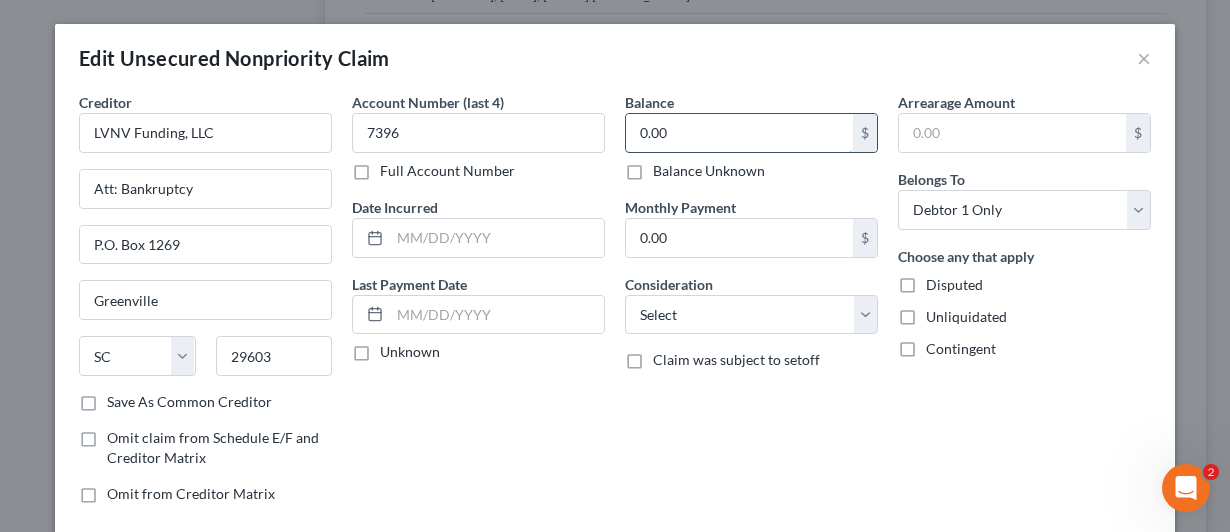 paste on "[PRICE]" 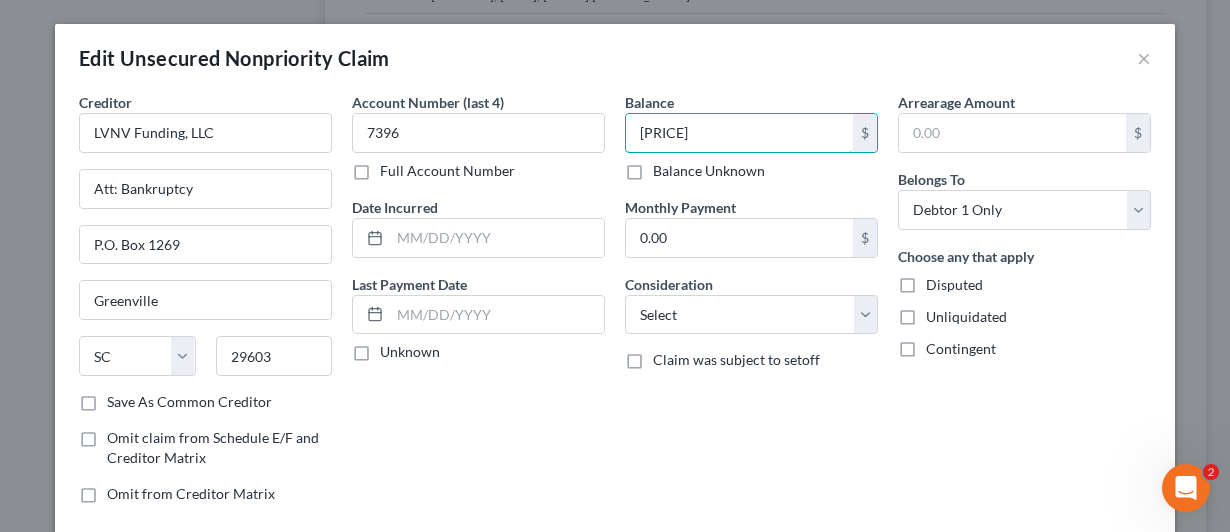 scroll, scrollTop: 100, scrollLeft: 0, axis: vertical 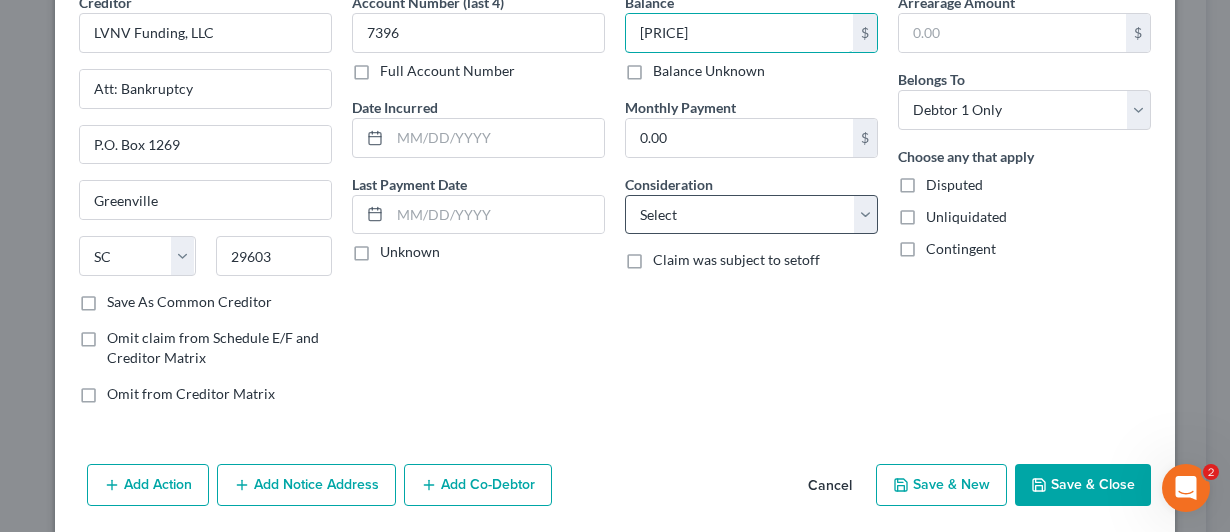 type on "[PRICE]" 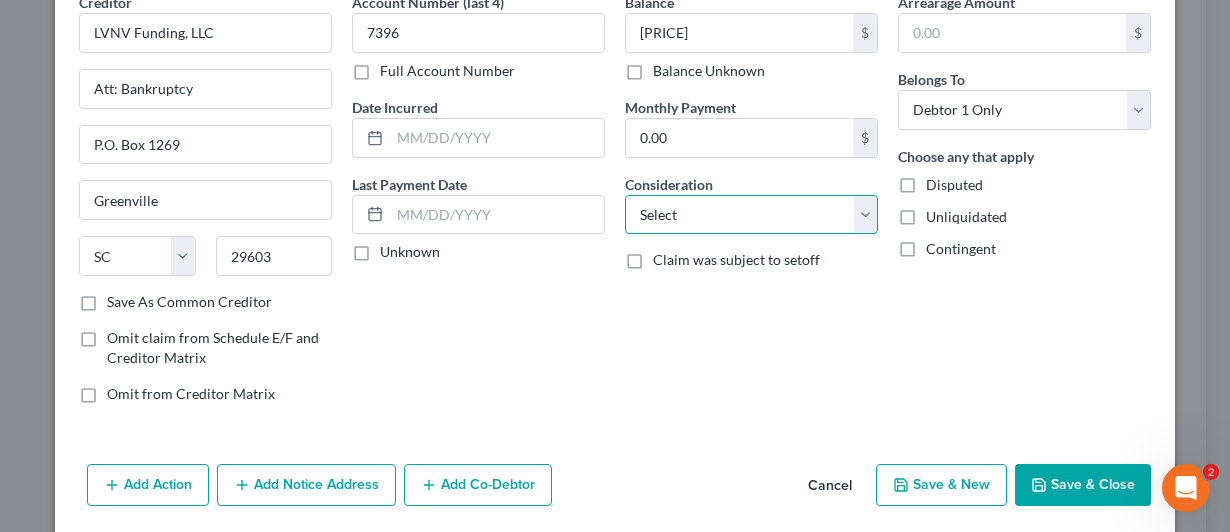 click on "Select Cable / Satellite Services Collection Agency Credit Card Debt Debt Counseling / Attorneys Deficiency Balance Domestic Support Obligations Home / Car Repairs Income Taxes Judgment Liens Medical Services Monies Loaned / Advanced Mortgage Obligation From Divorce Or Separation Obligation To Pensions Other Overdrawn Bank Account Promised To Help Pay Creditors Student Loans Suppliers And Vendors Telephone / Internet Services Utility Services" at bounding box center [751, 215] 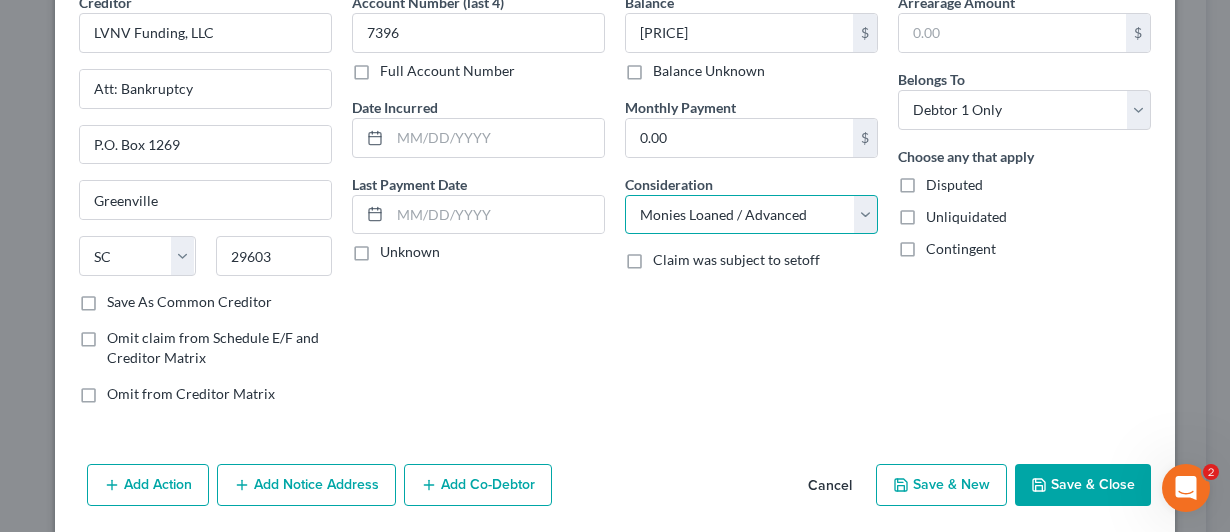 click on "Select Cable / Satellite Services Collection Agency Credit Card Debt Debt Counseling / Attorneys Deficiency Balance Domestic Support Obligations Home / Car Repairs Income Taxes Judgment Liens Medical Services Monies Loaned / Advanced Mortgage Obligation From Divorce Or Separation Obligation To Pensions Other Overdrawn Bank Account Promised To Help Pay Creditors Student Loans Suppliers And Vendors Telephone / Internet Services Utility Services" at bounding box center [751, 215] 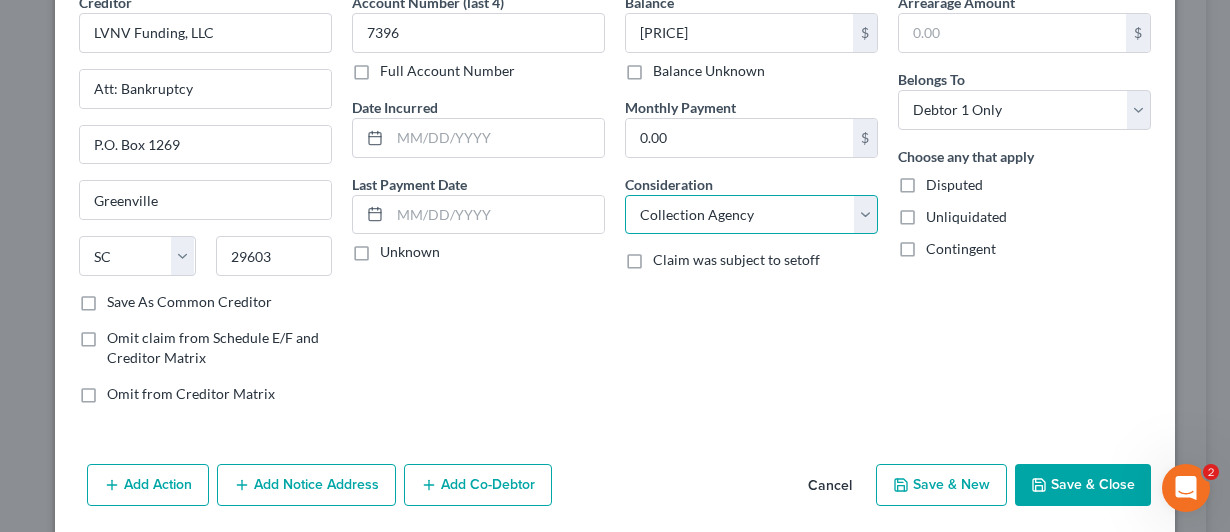 click on "Select Cable / Satellite Services Collection Agency Credit Card Debt Debt Counseling / Attorneys Deficiency Balance Domestic Support Obligations Home / Car Repairs Income Taxes Judgment Liens Medical Services Monies Loaned / Advanced Mortgage Obligation From Divorce Or Separation Obligation To Pensions Other Overdrawn Bank Account Promised To Help Pay Creditors Student Loans Suppliers And Vendors Telephone / Internet Services Utility Services" at bounding box center [751, 215] 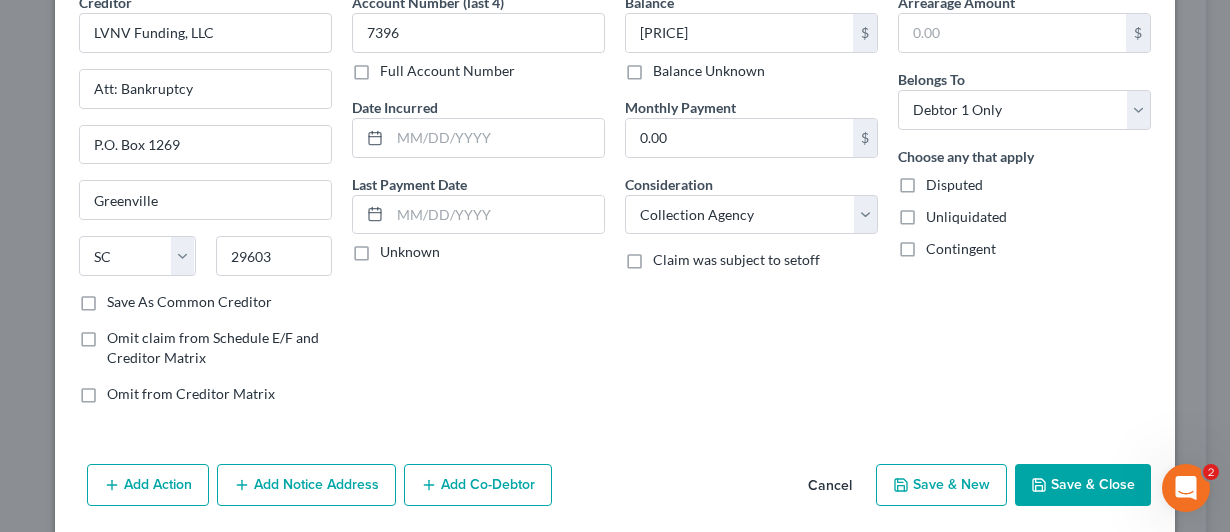 click on "Save & Close" at bounding box center [1083, 485] 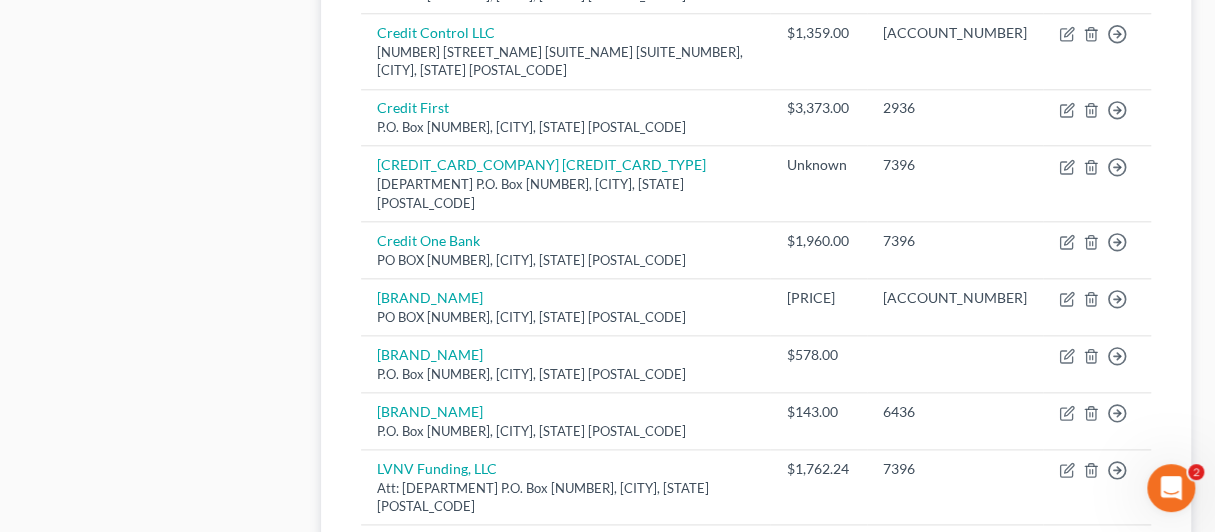 click 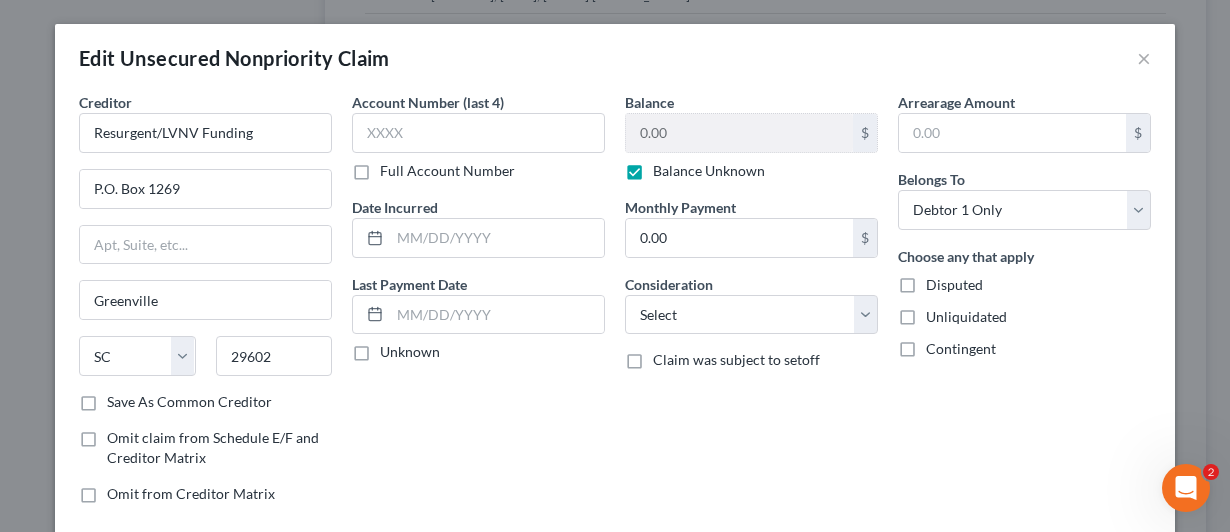 click on "Balance Unknown" at bounding box center (709, 171) 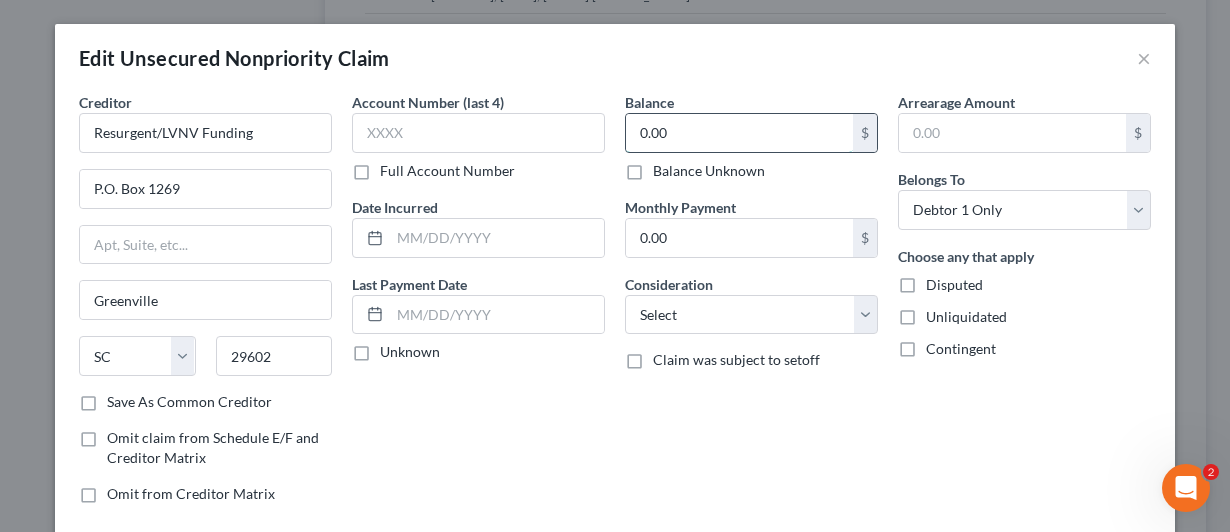 click on "0.00" at bounding box center (739, 133) 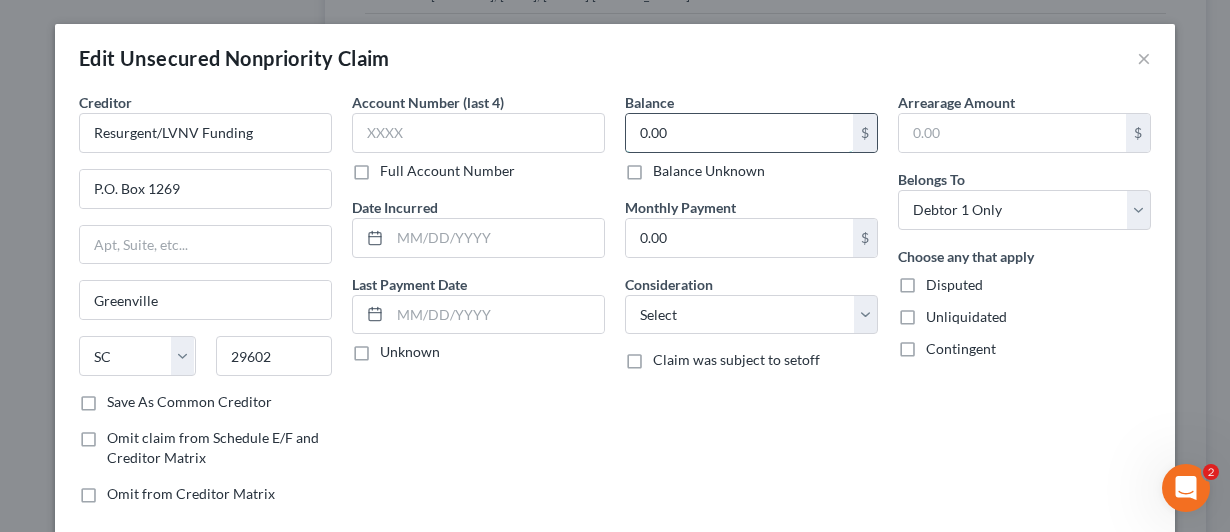paste on "[PRICE]" 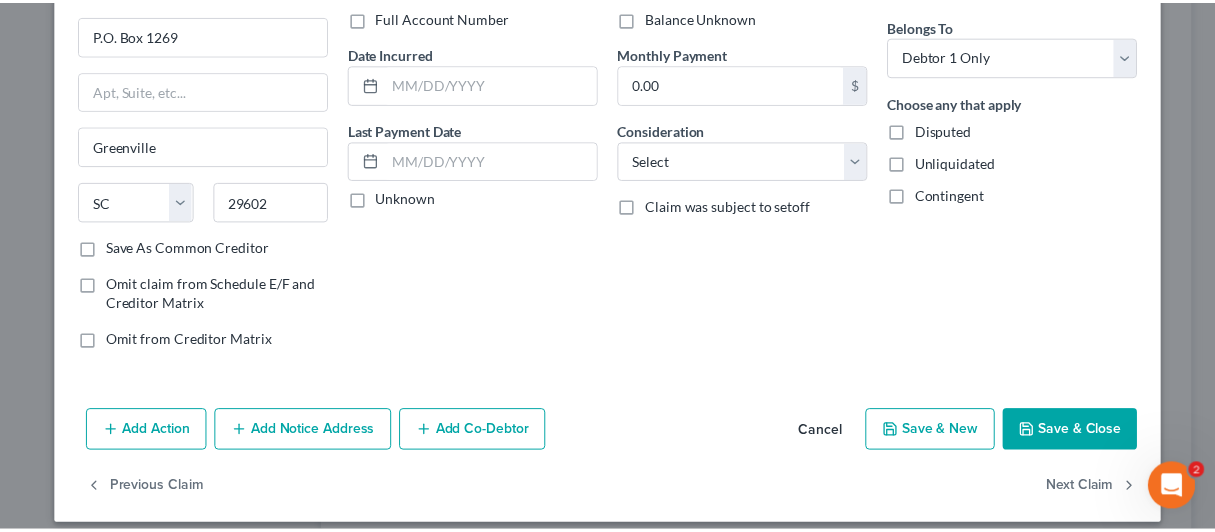 scroll, scrollTop: 168, scrollLeft: 0, axis: vertical 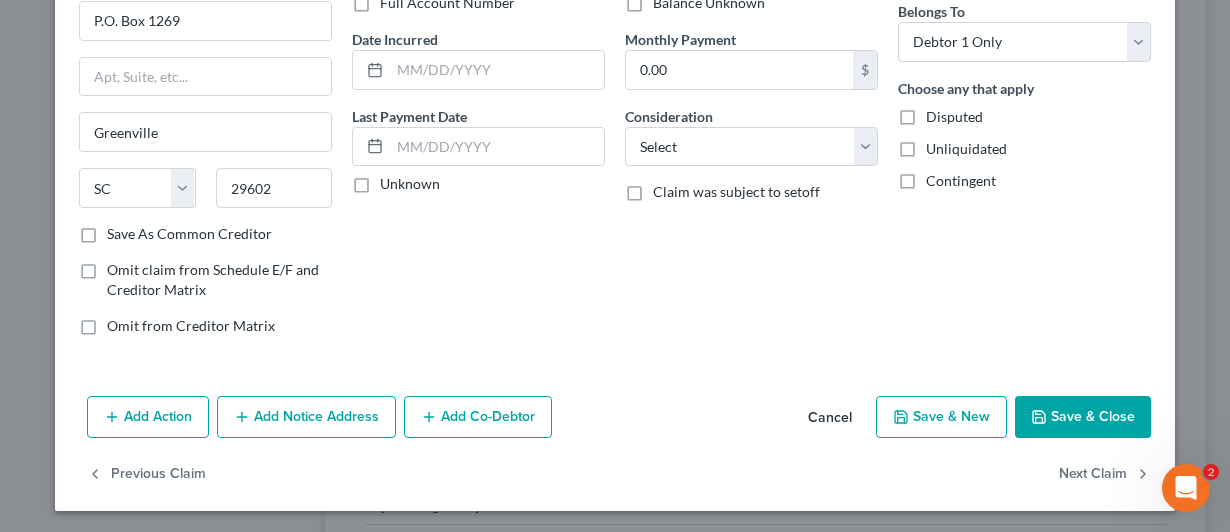 type on "[PRICE]" 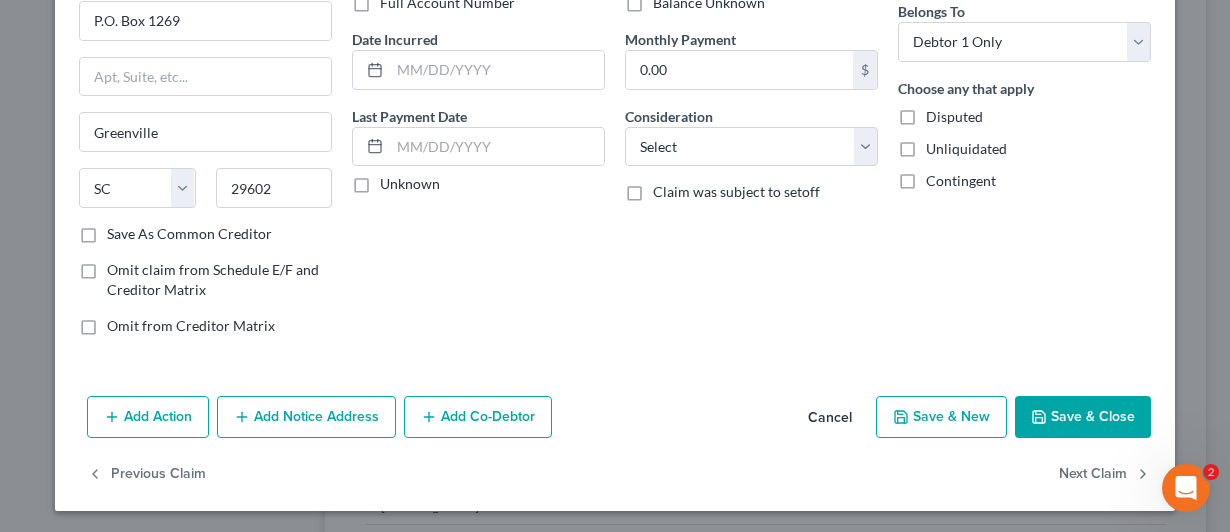 click on "Save & Close" at bounding box center (1083, 417) 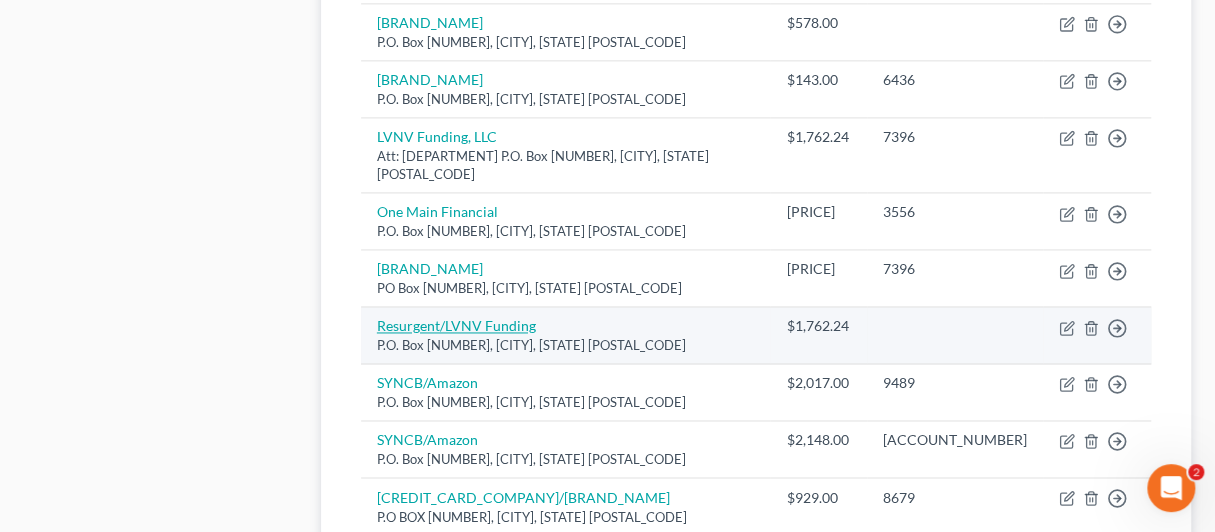 scroll, scrollTop: 1358, scrollLeft: 0, axis: vertical 